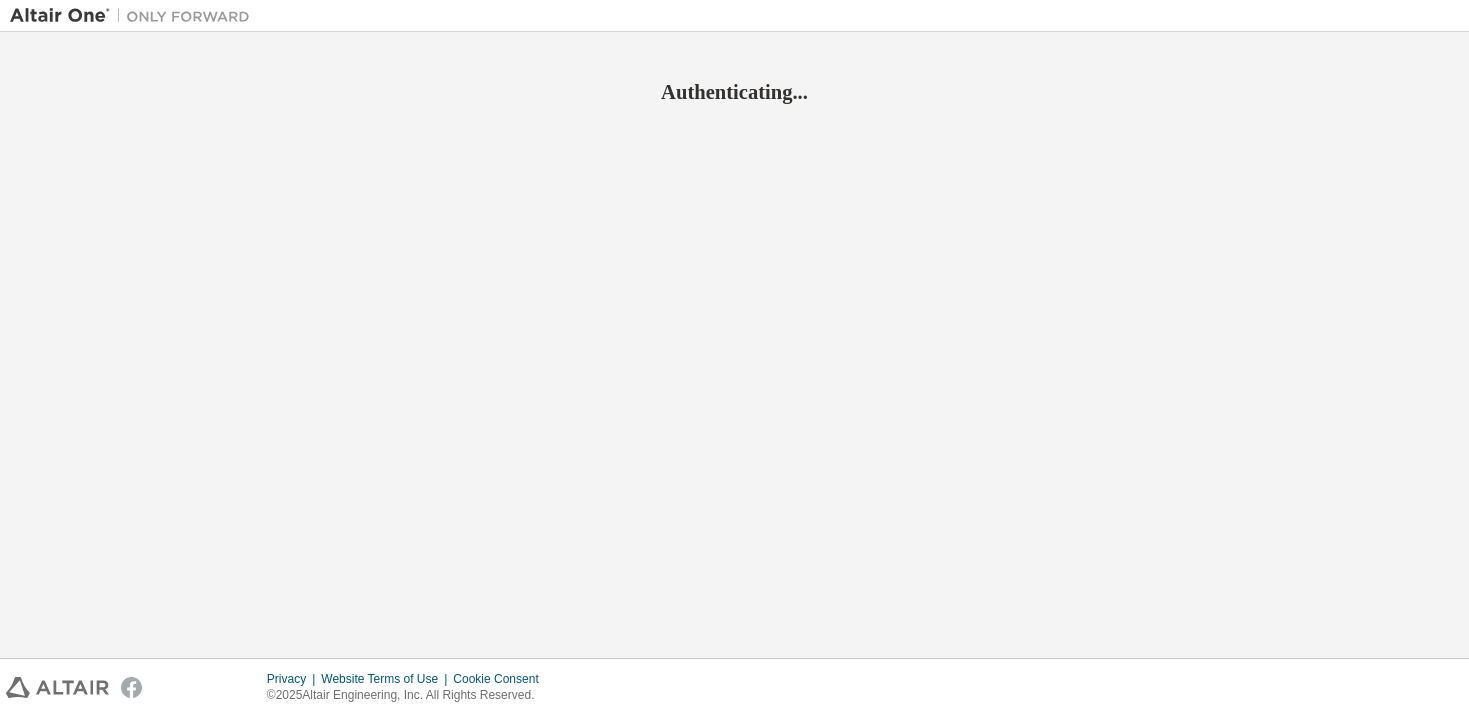 scroll, scrollTop: 0, scrollLeft: 0, axis: both 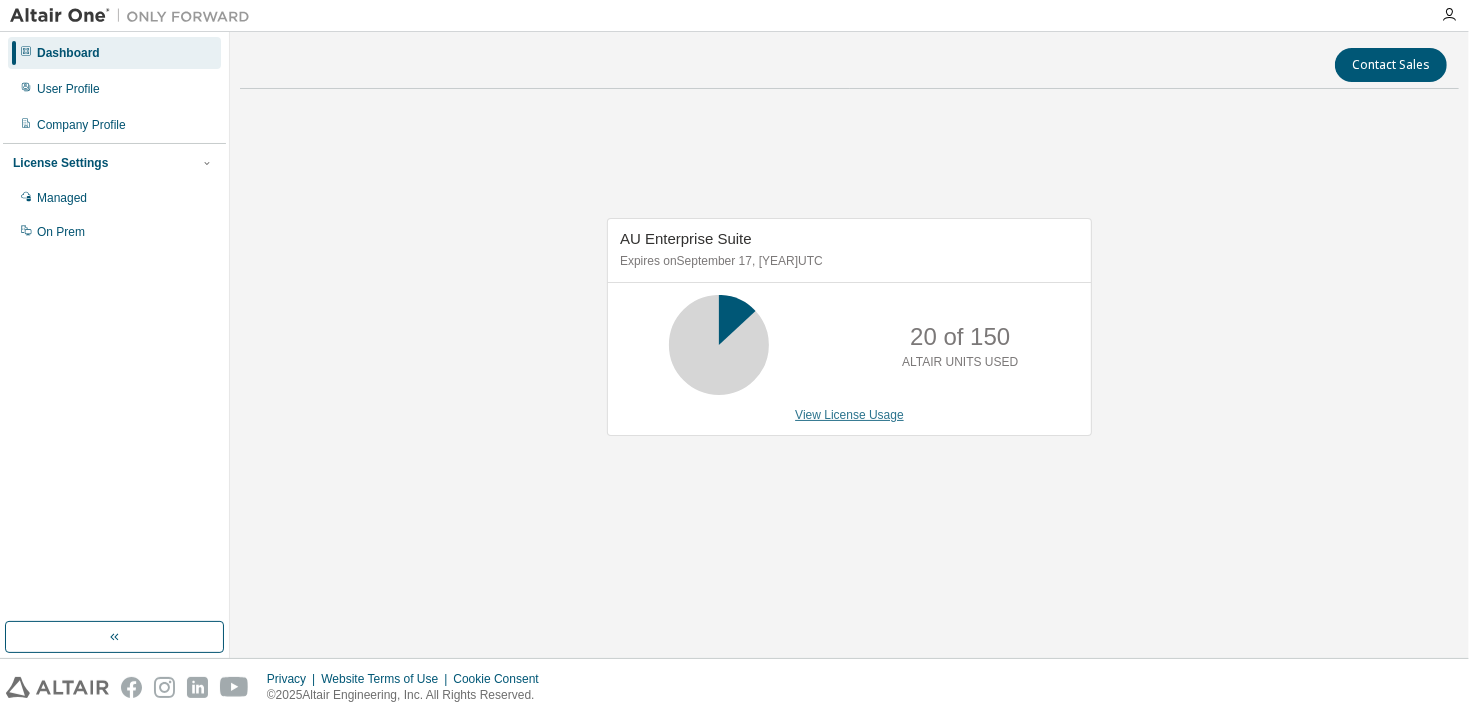 click on "View License Usage" at bounding box center [849, 415] 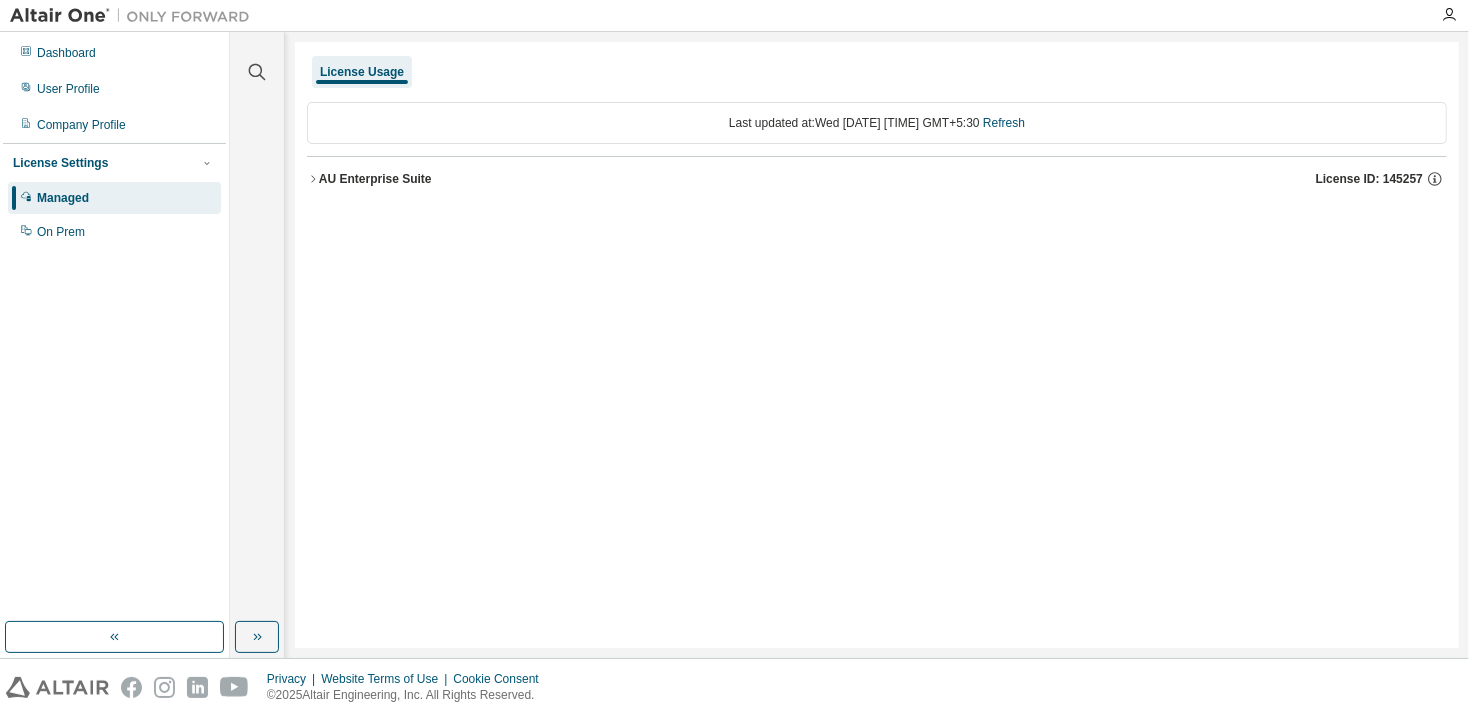 click 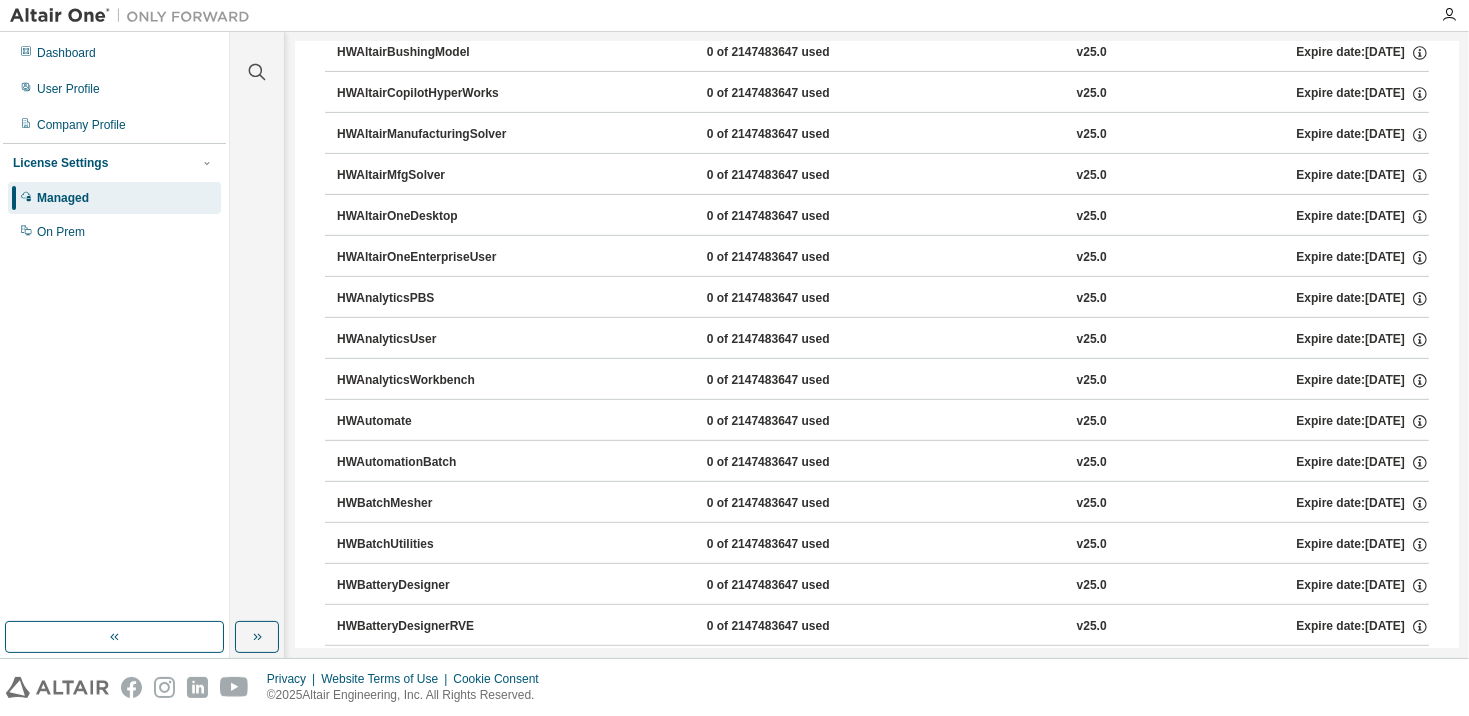 scroll, scrollTop: 0, scrollLeft: 0, axis: both 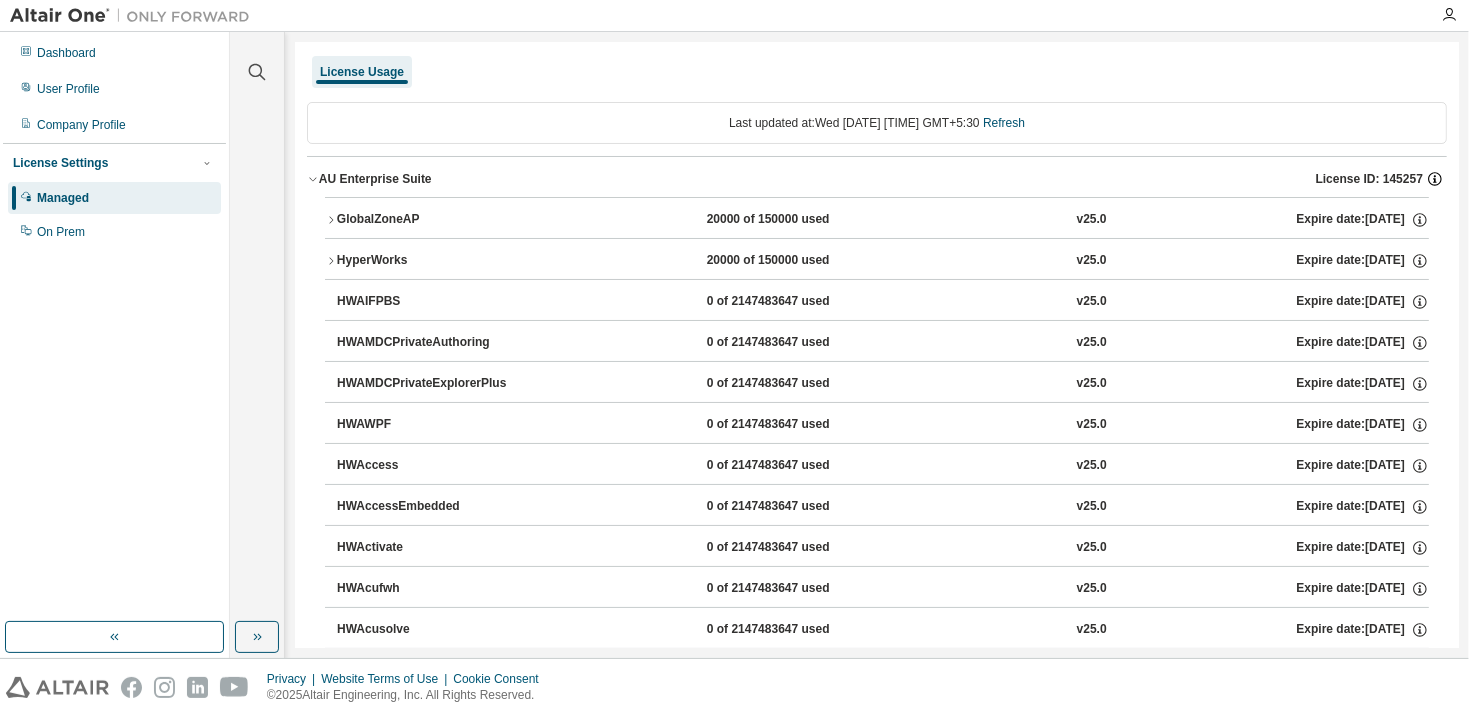 click 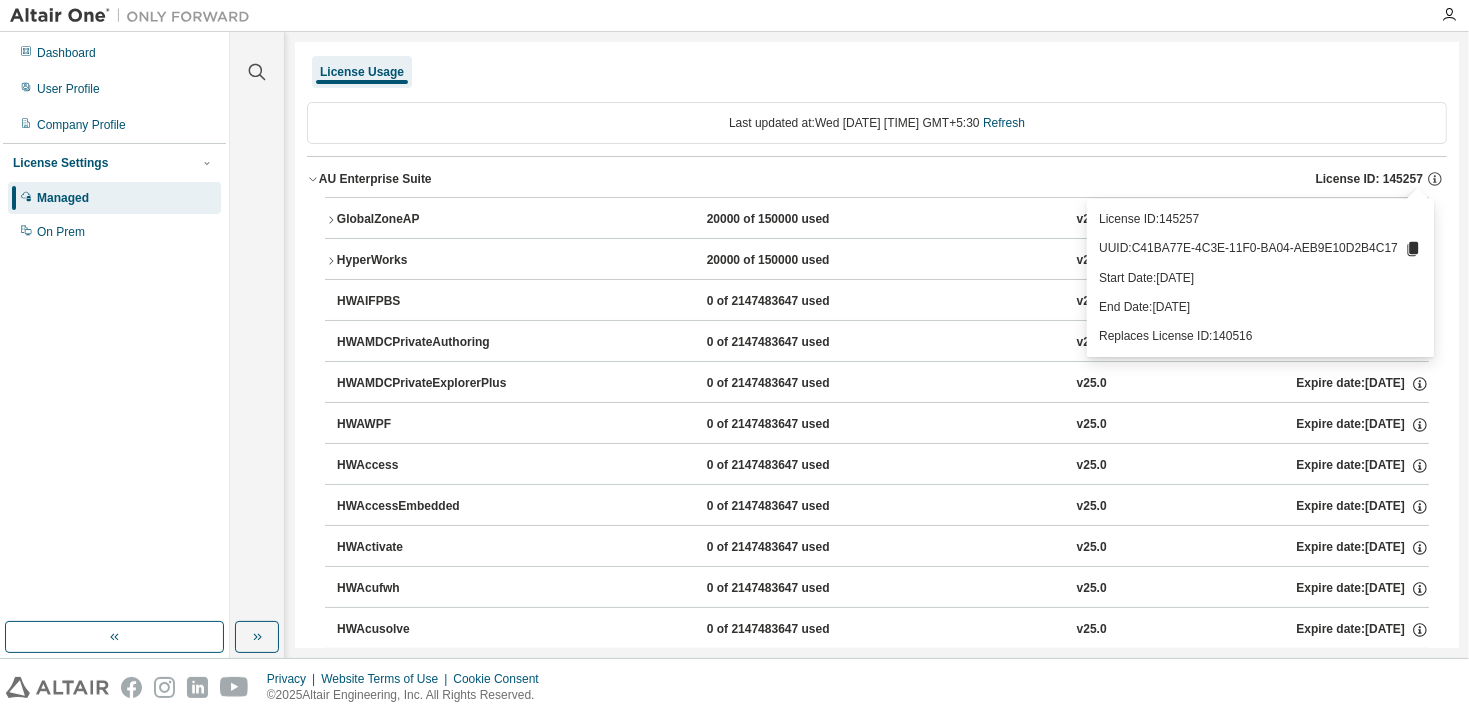 click on "AU Enterprise Suite License ID: 145257" at bounding box center (877, 179) 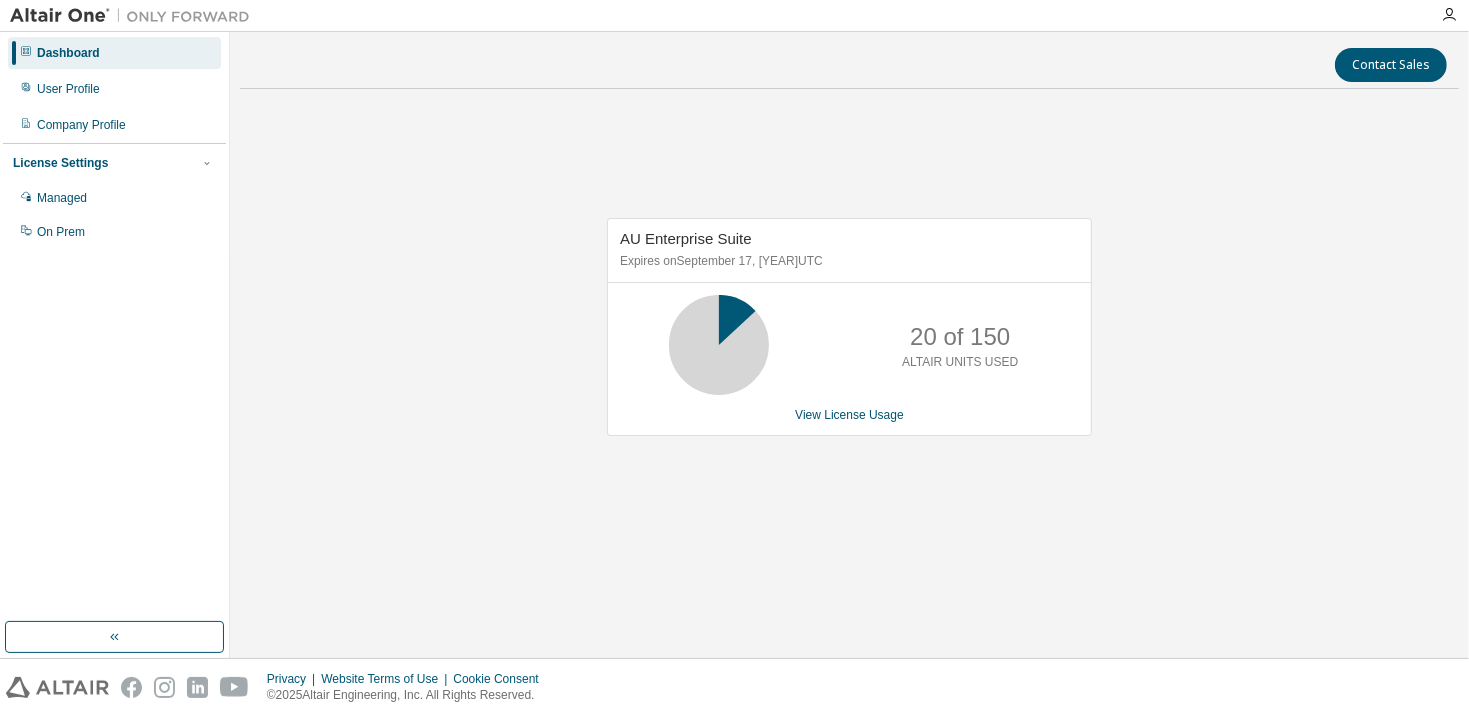 click 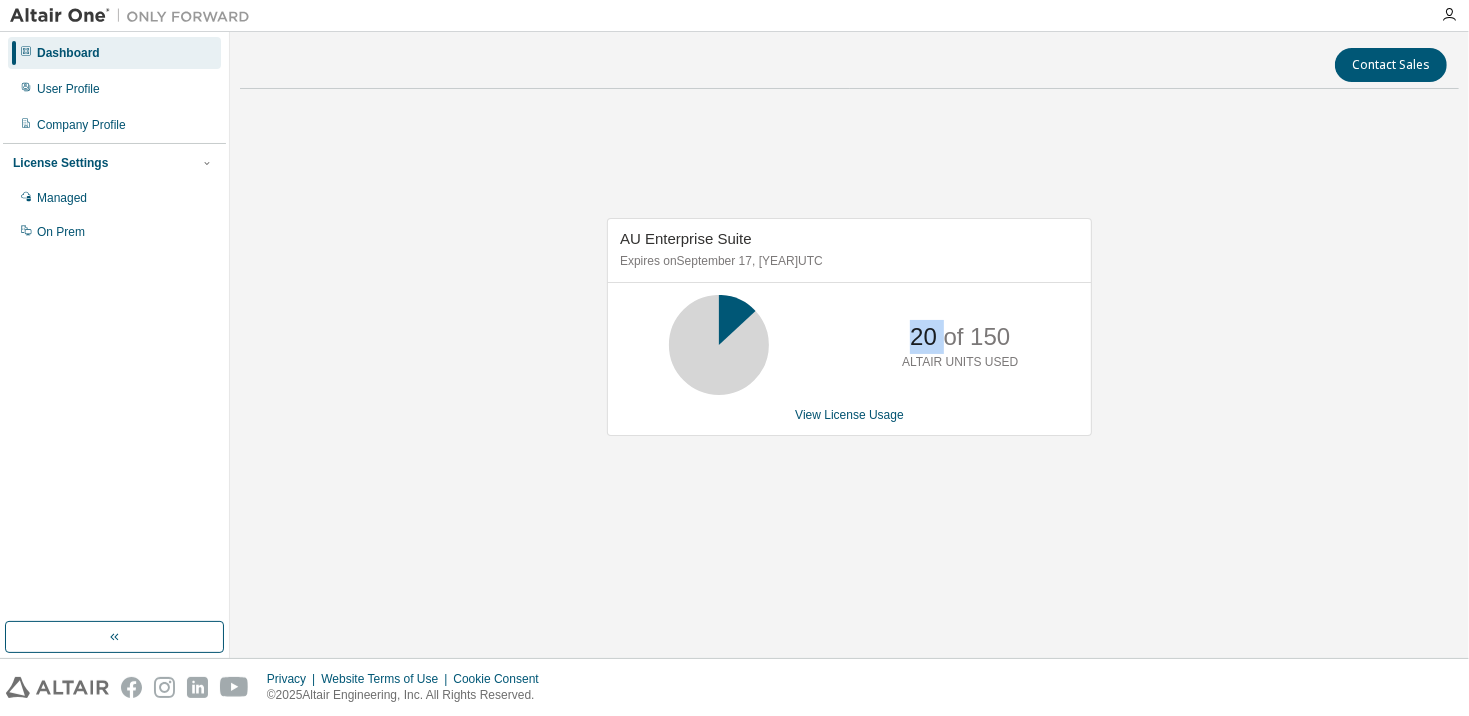 click 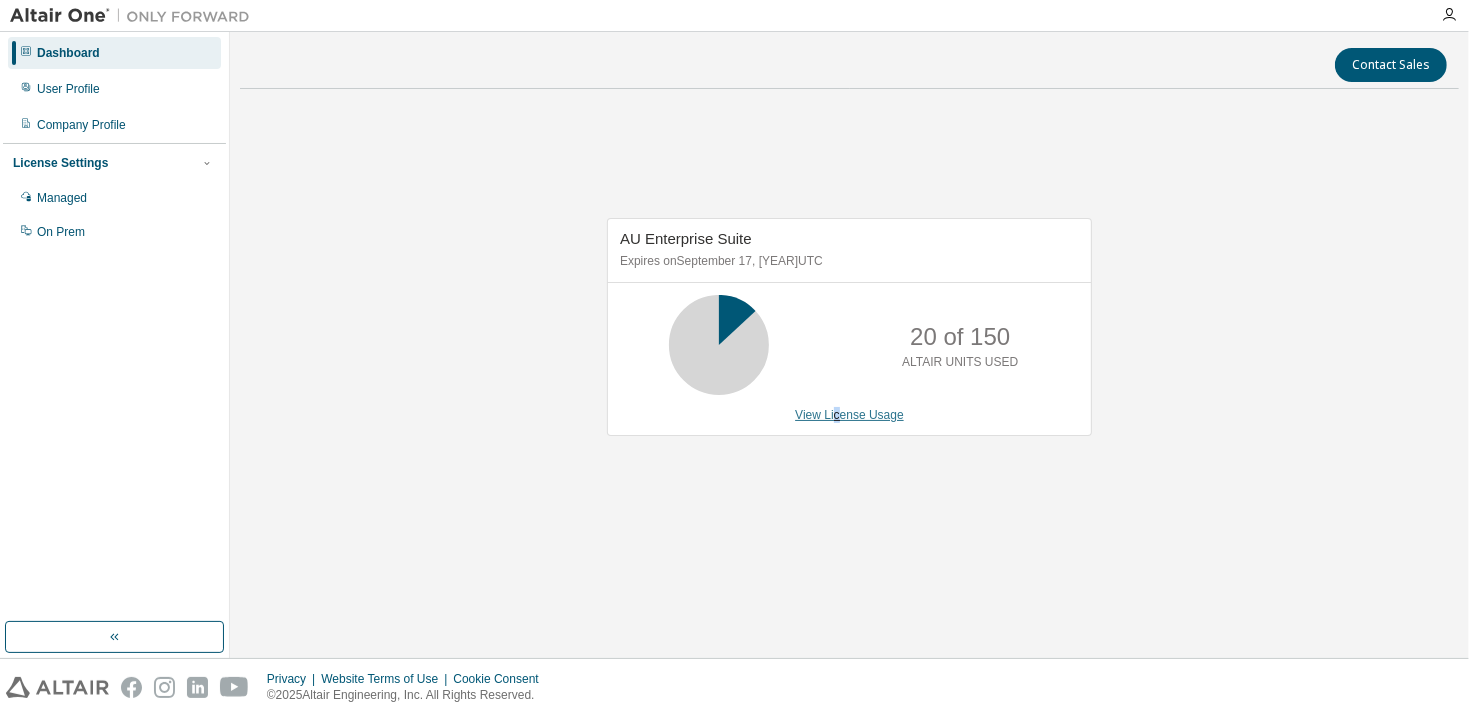 drag, startPoint x: 716, startPoint y: 339, endPoint x: 839, endPoint y: 416, distance: 145.11375 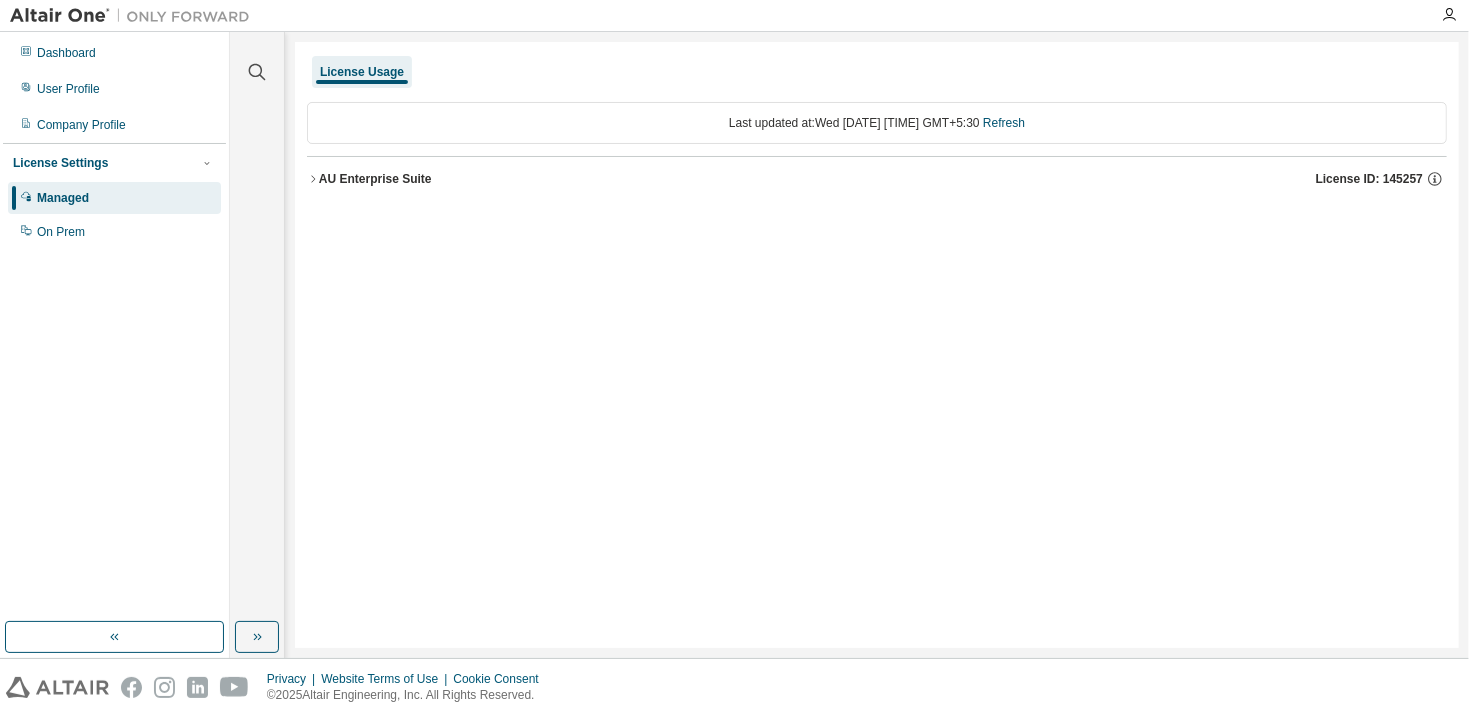click on "Last updated at:  Wed 2025-08-06 12:02 PM GMT+5:30   Refresh" at bounding box center (877, 123) 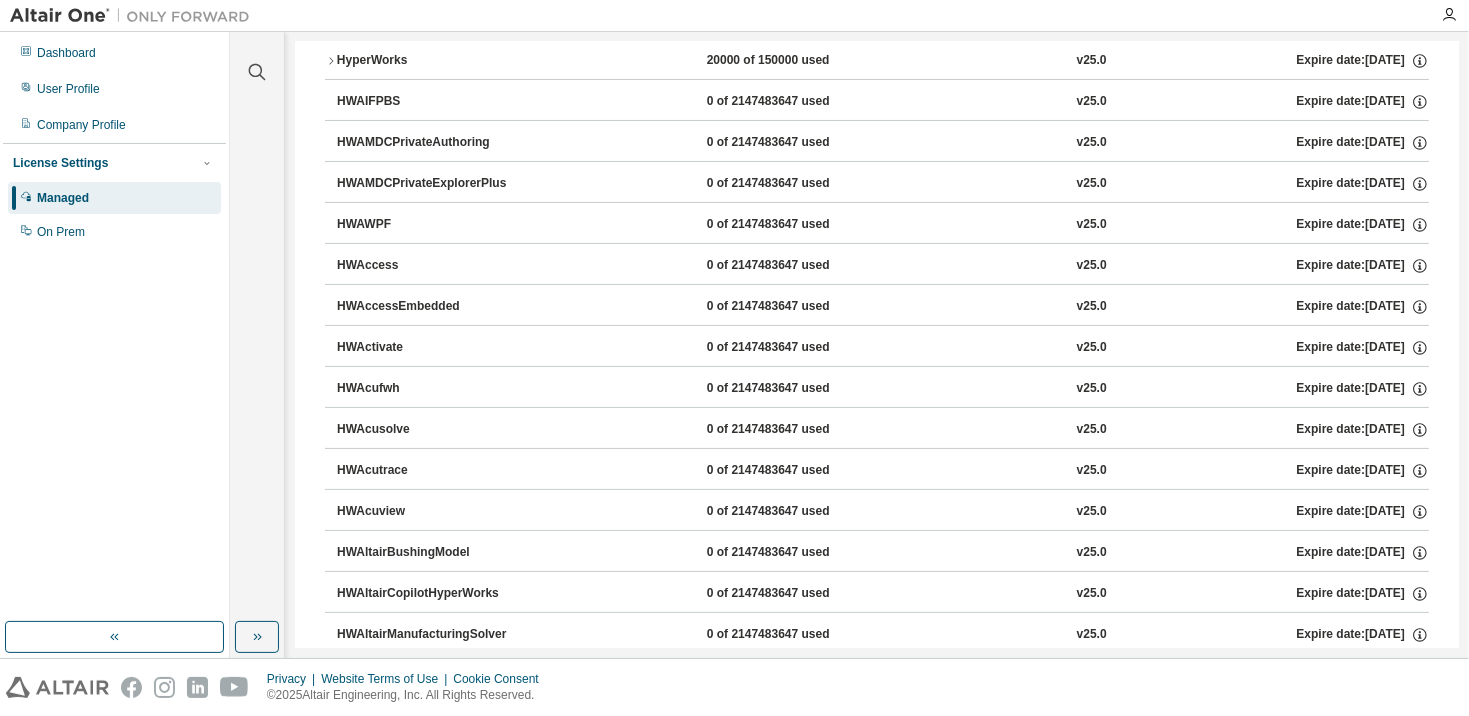 scroll, scrollTop: 100, scrollLeft: 0, axis: vertical 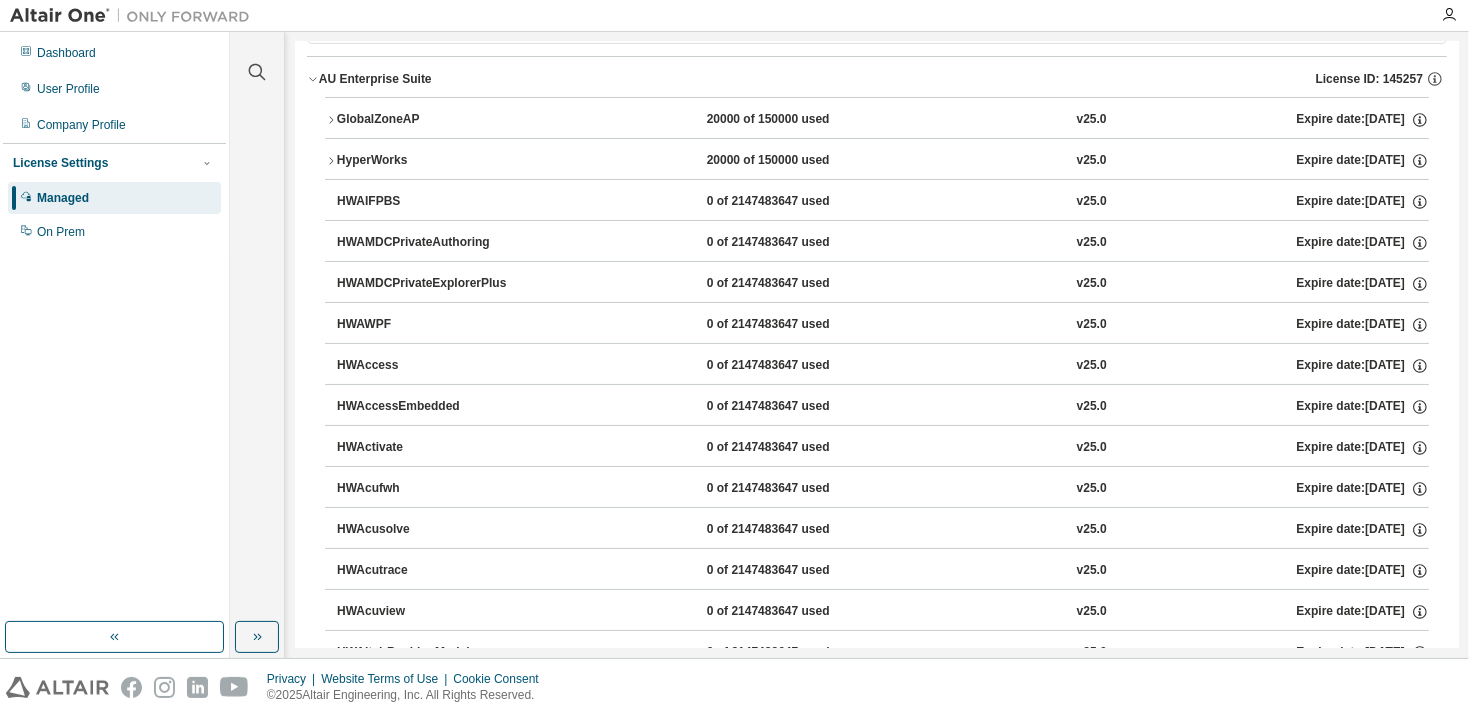 click 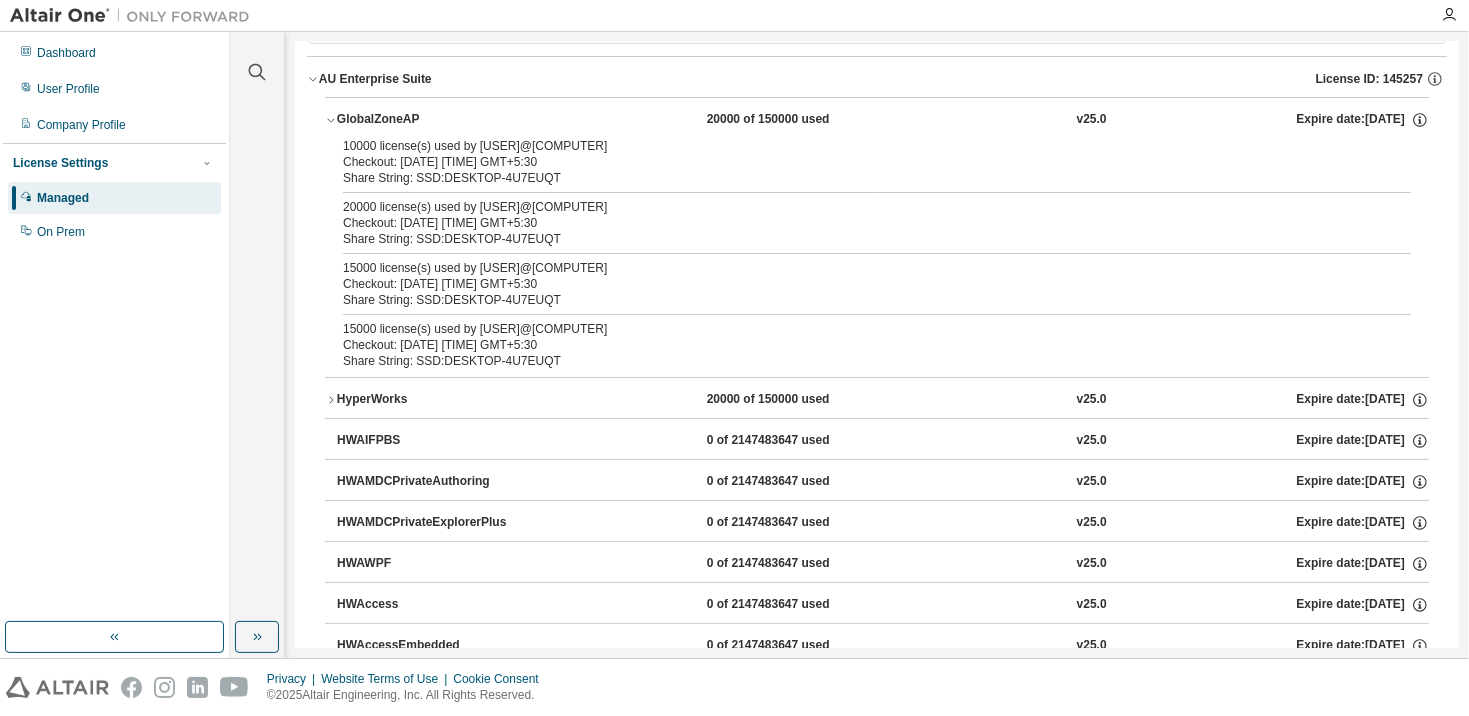 click 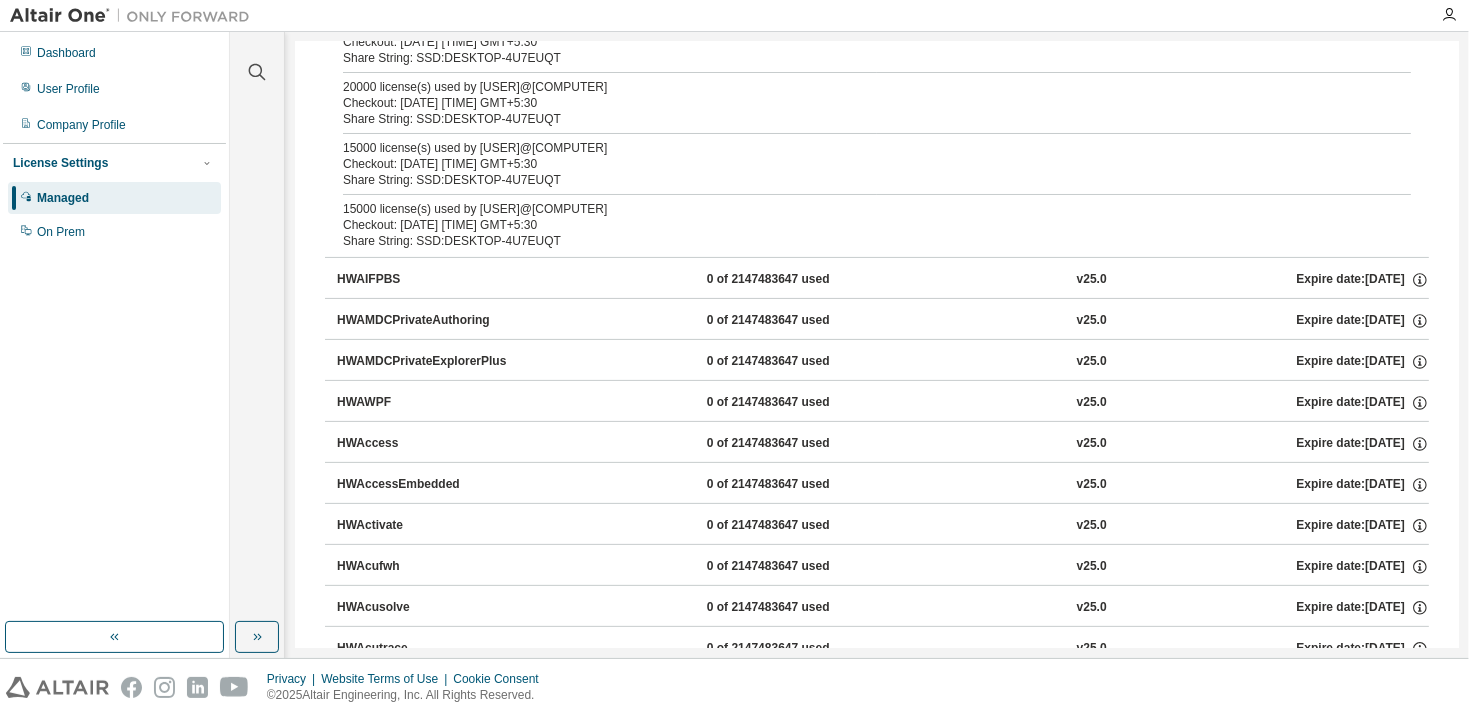 scroll, scrollTop: 0, scrollLeft: 0, axis: both 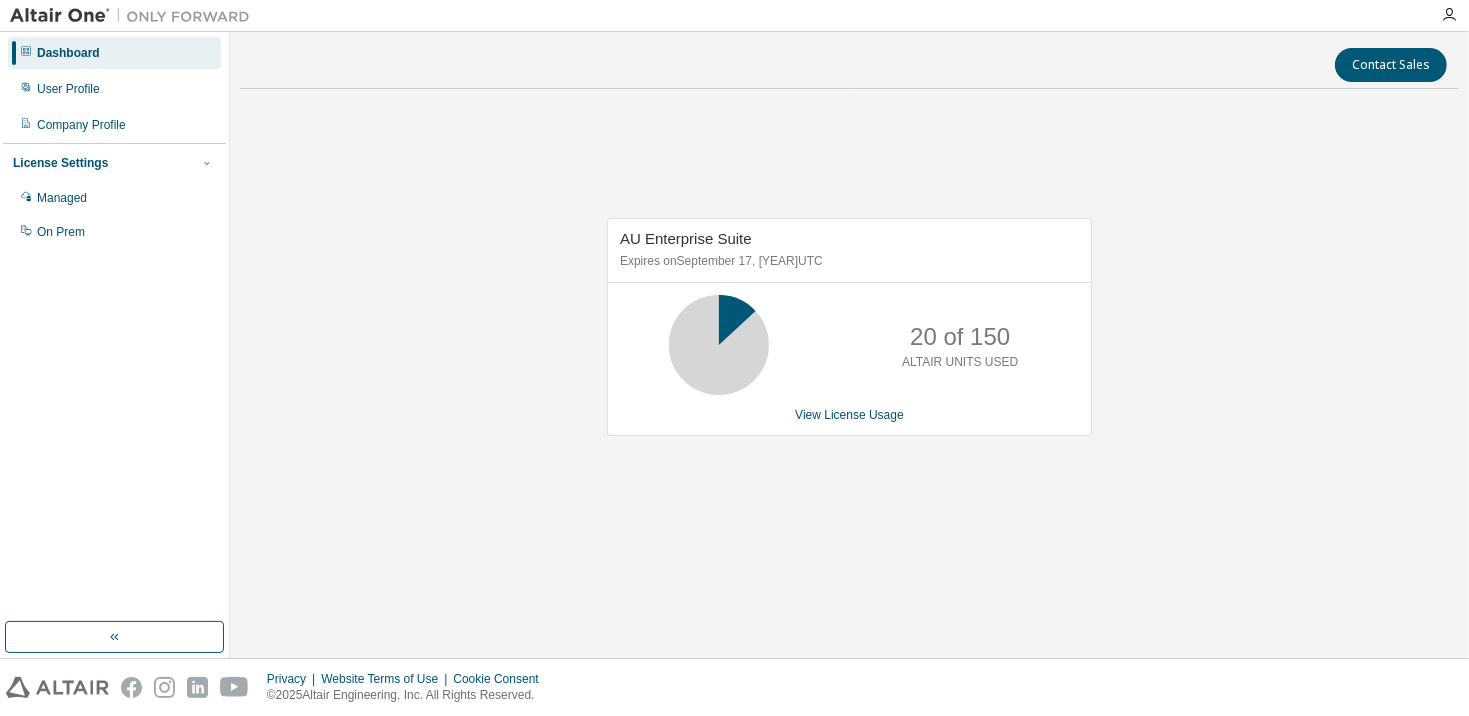 click on "AU Enterprise Suite Expires on  September 17, 2025  UTC  20 of 150 ALTAIR UNITS USED View License Usage" at bounding box center (849, 327) 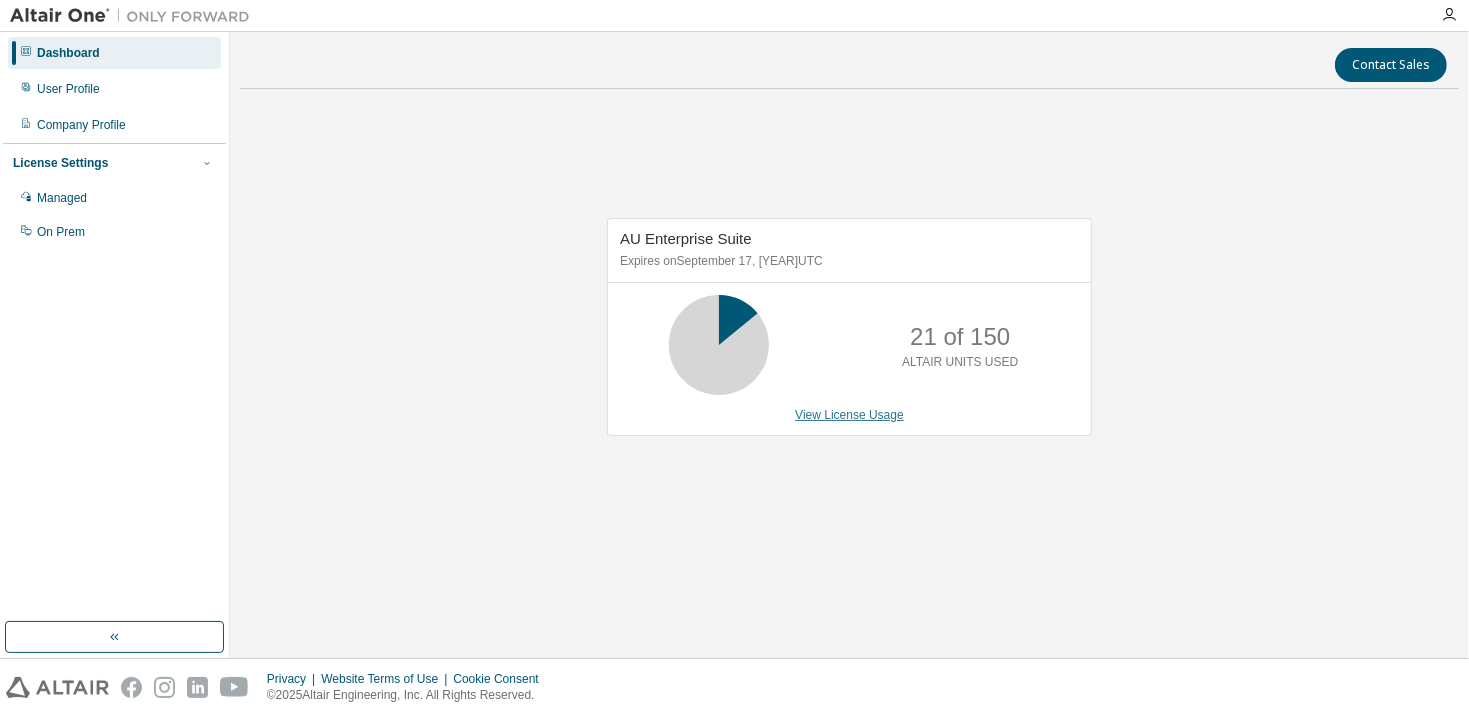 click on "View License Usage" at bounding box center (849, 415) 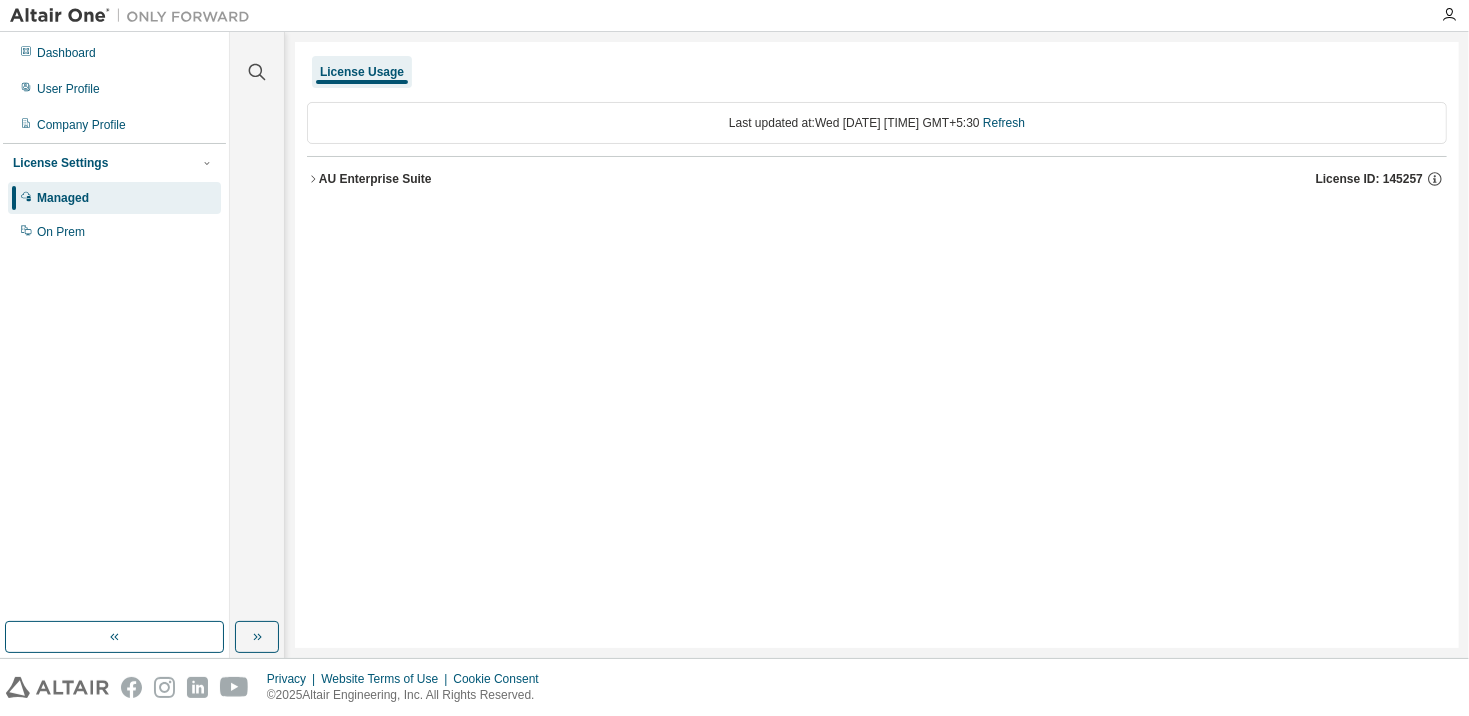 click on "AU Enterprise Suite" at bounding box center (375, 179) 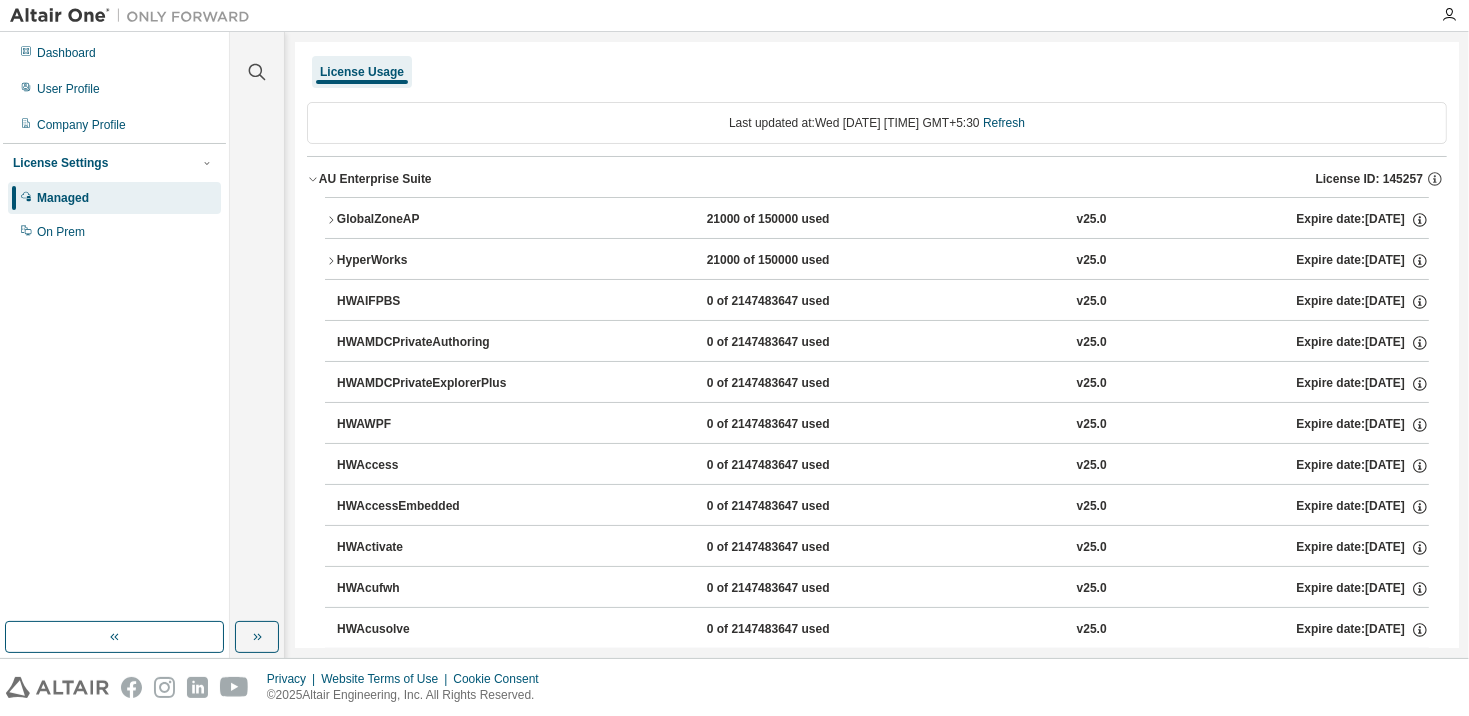 click 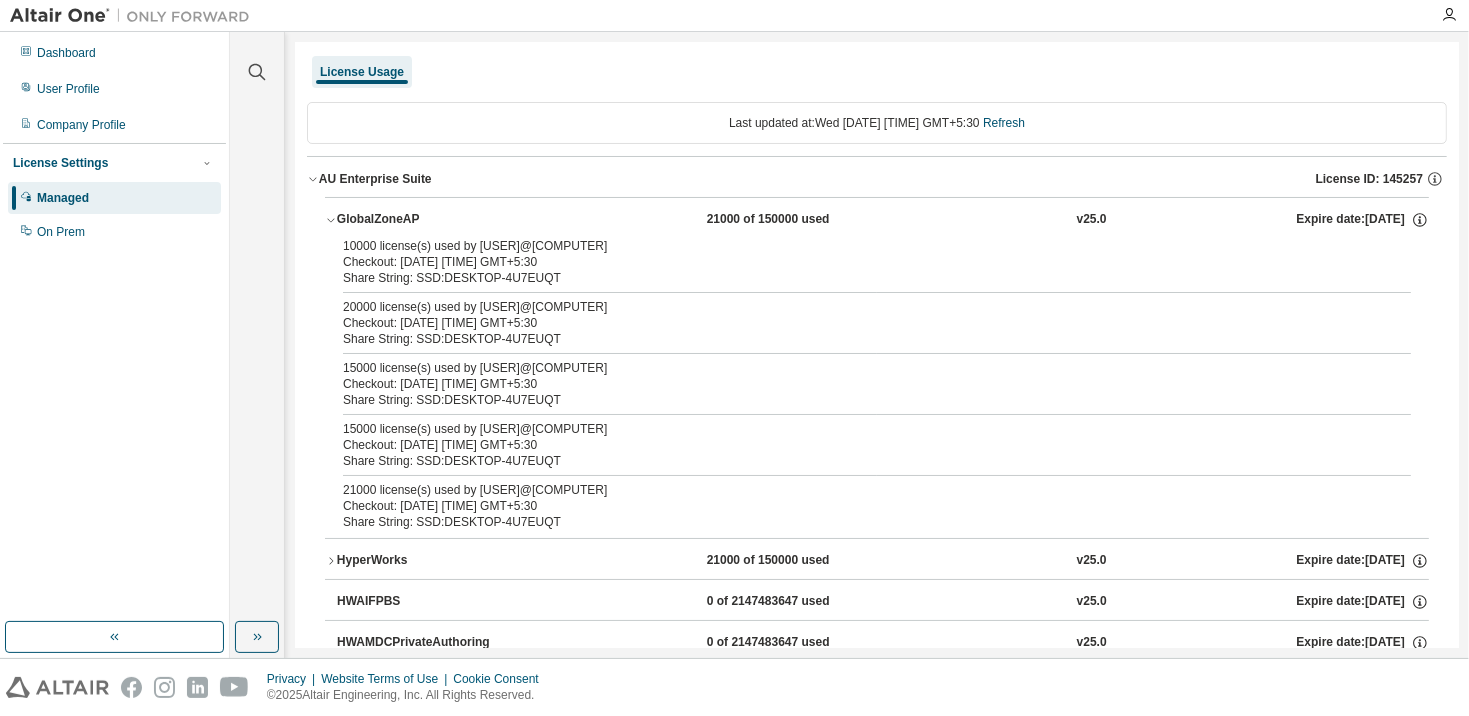 click on "GlobalZoneAP 21000 of 150000 used v25.0 Expire date:  2025-09-17" at bounding box center (877, 220) 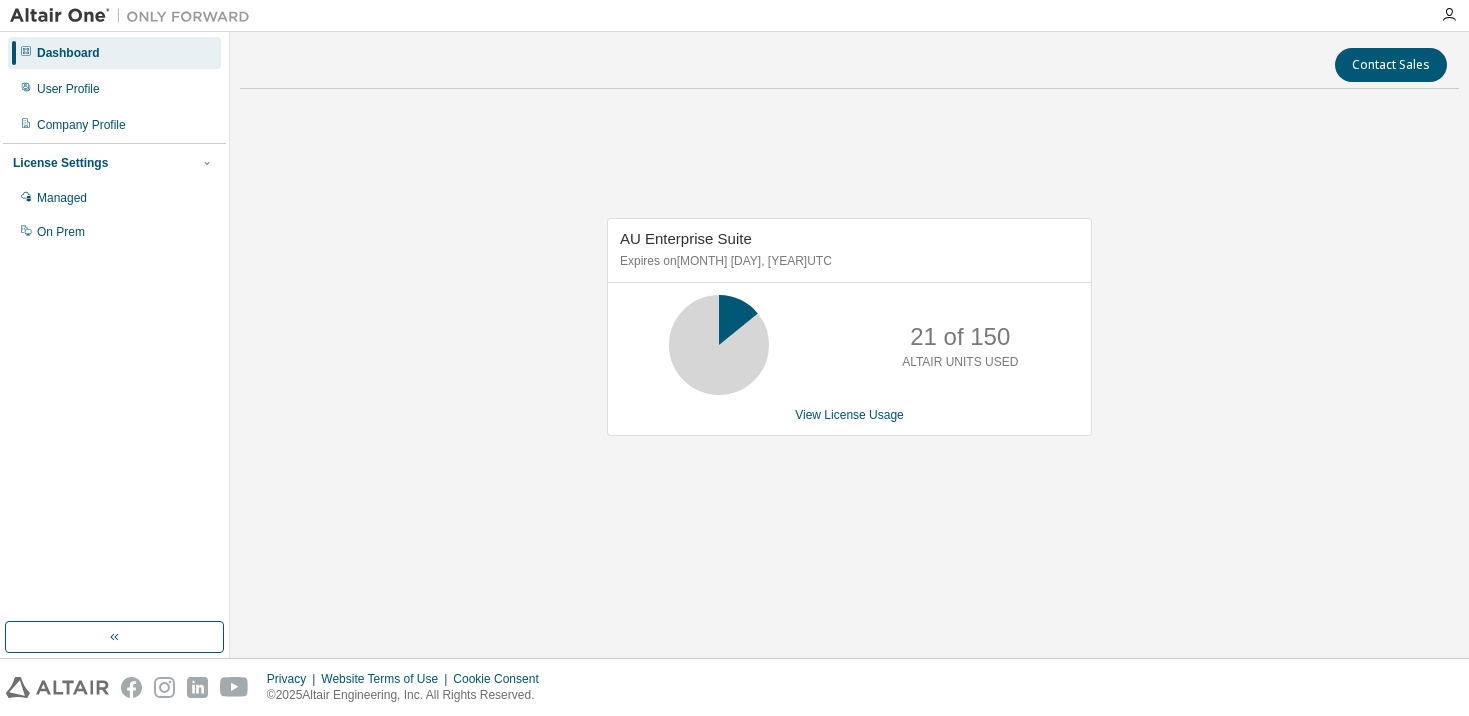 scroll, scrollTop: 0, scrollLeft: 0, axis: both 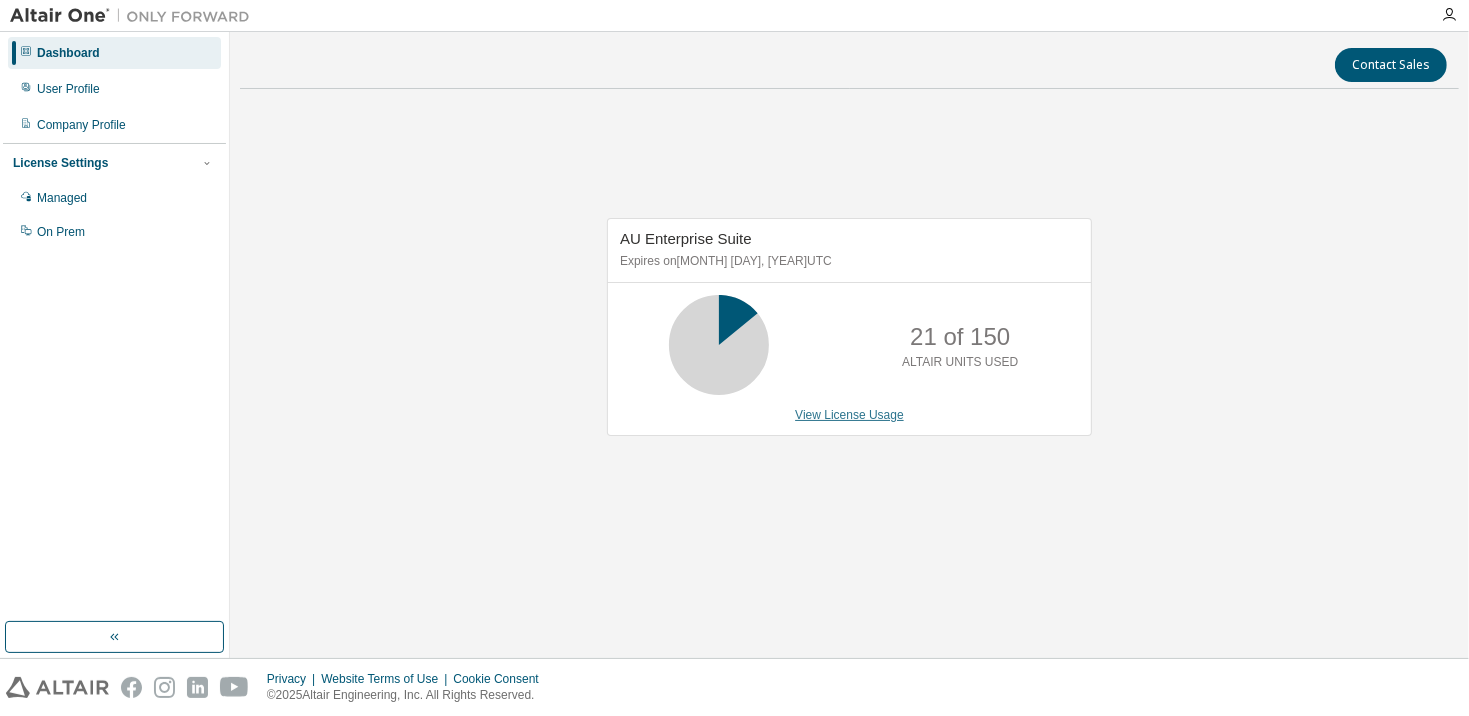 click on "View License Usage" at bounding box center [849, 415] 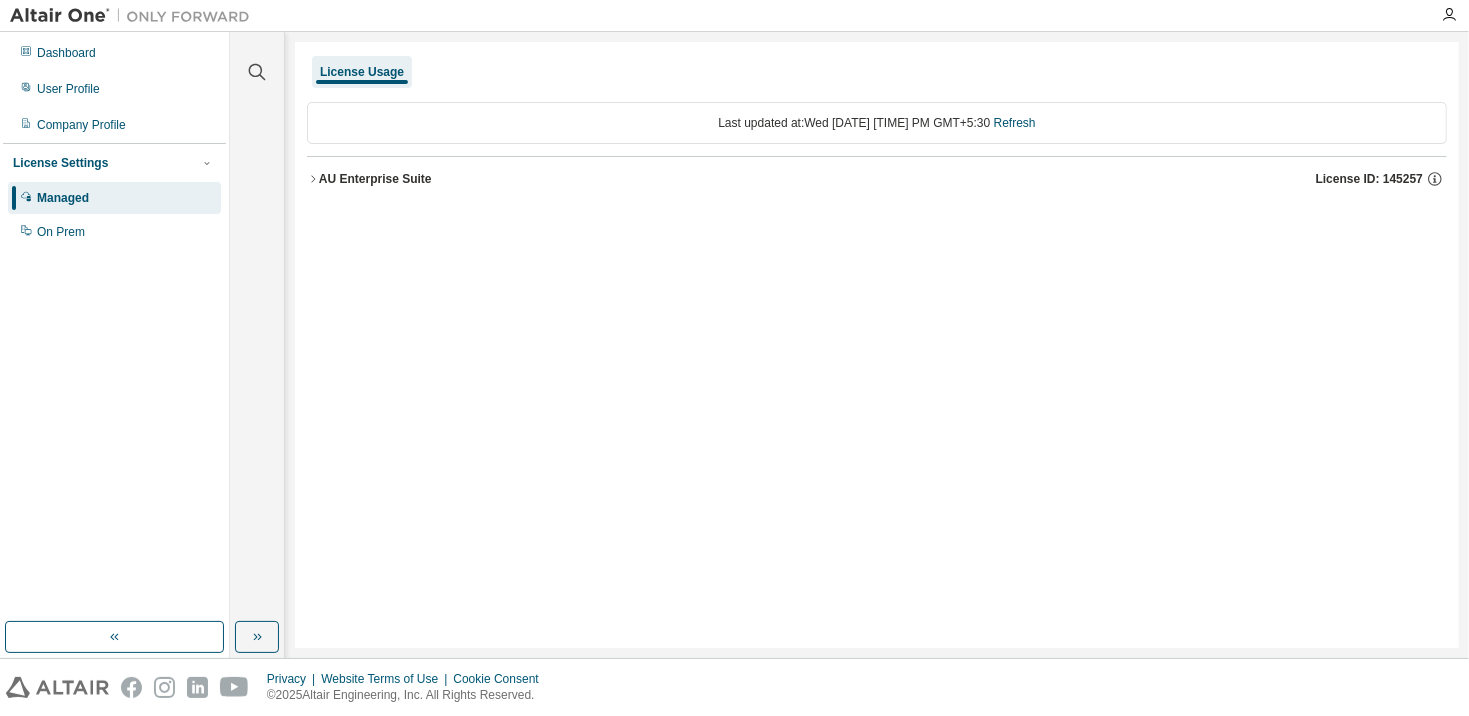 click on "AU Enterprise Suite License ID: 145257" at bounding box center (877, 179) 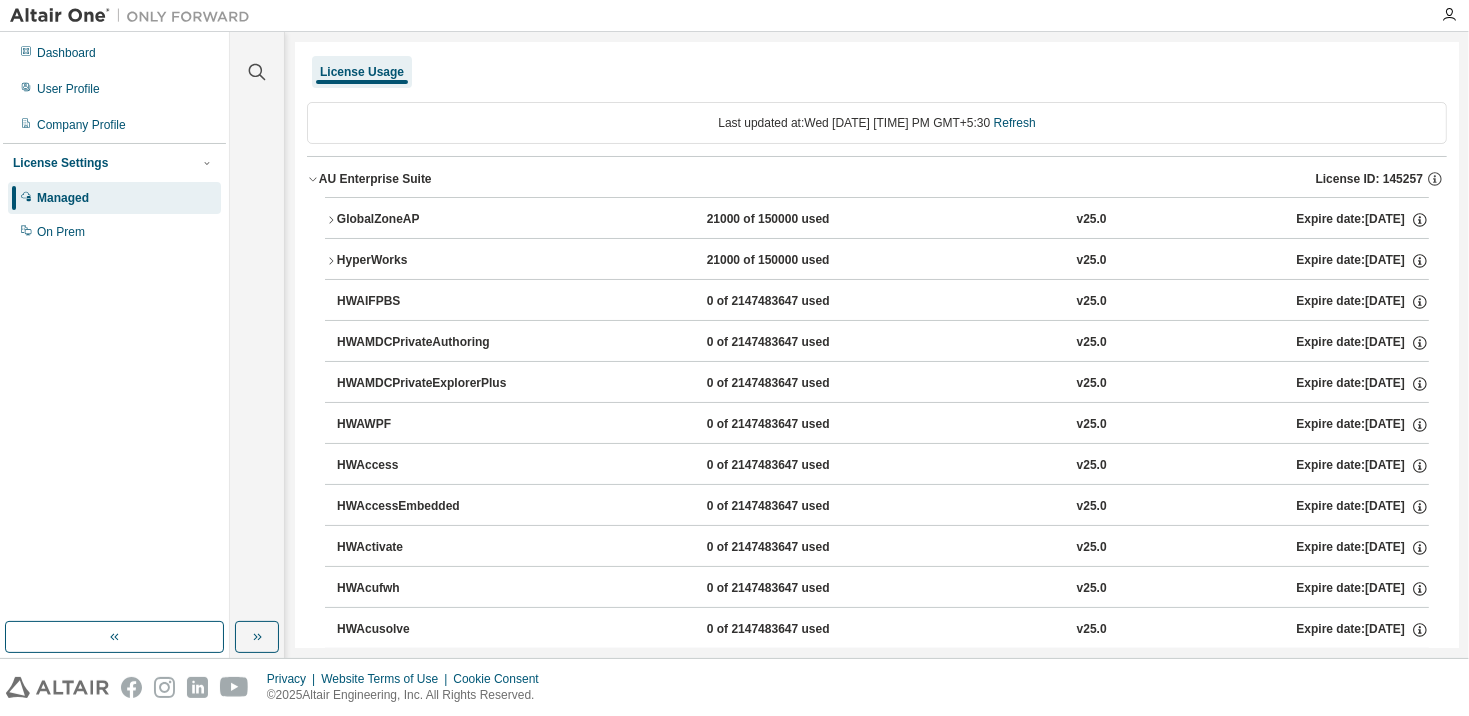 click 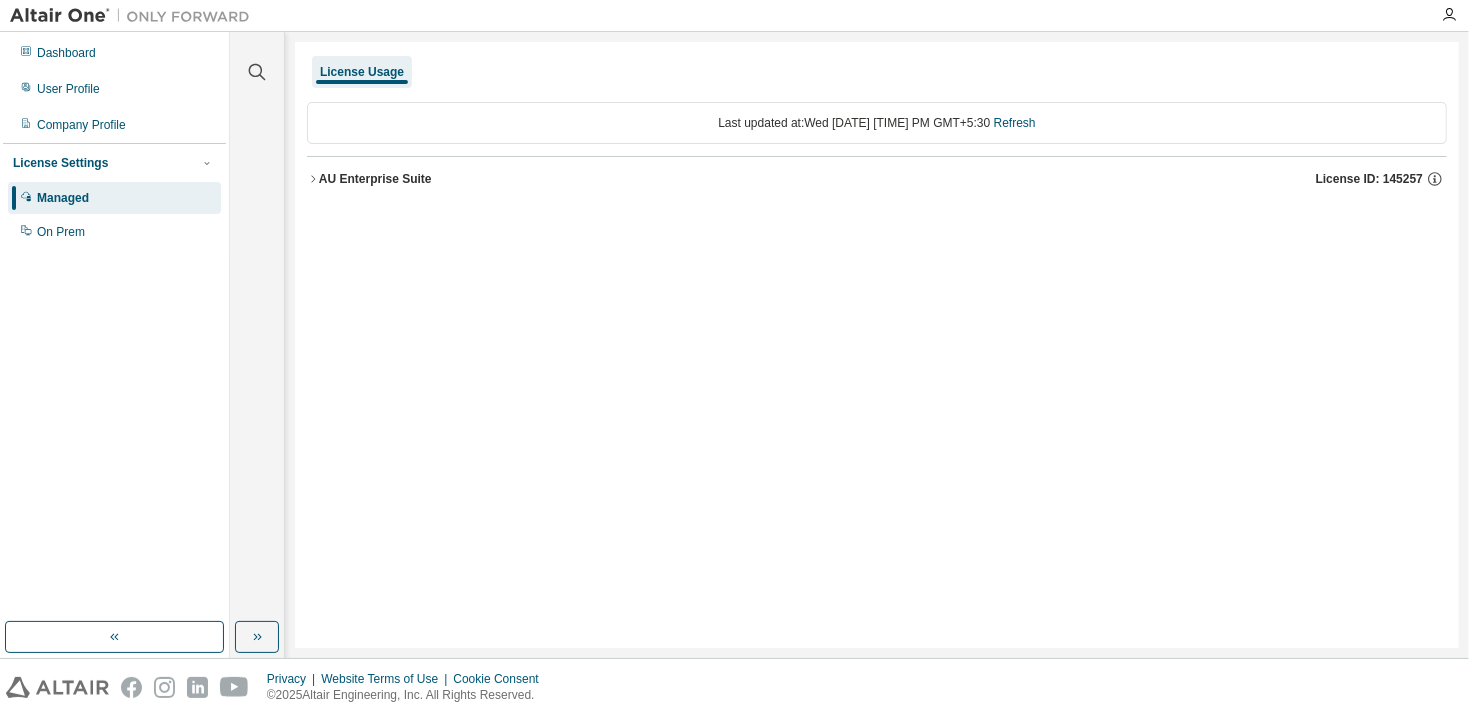 click 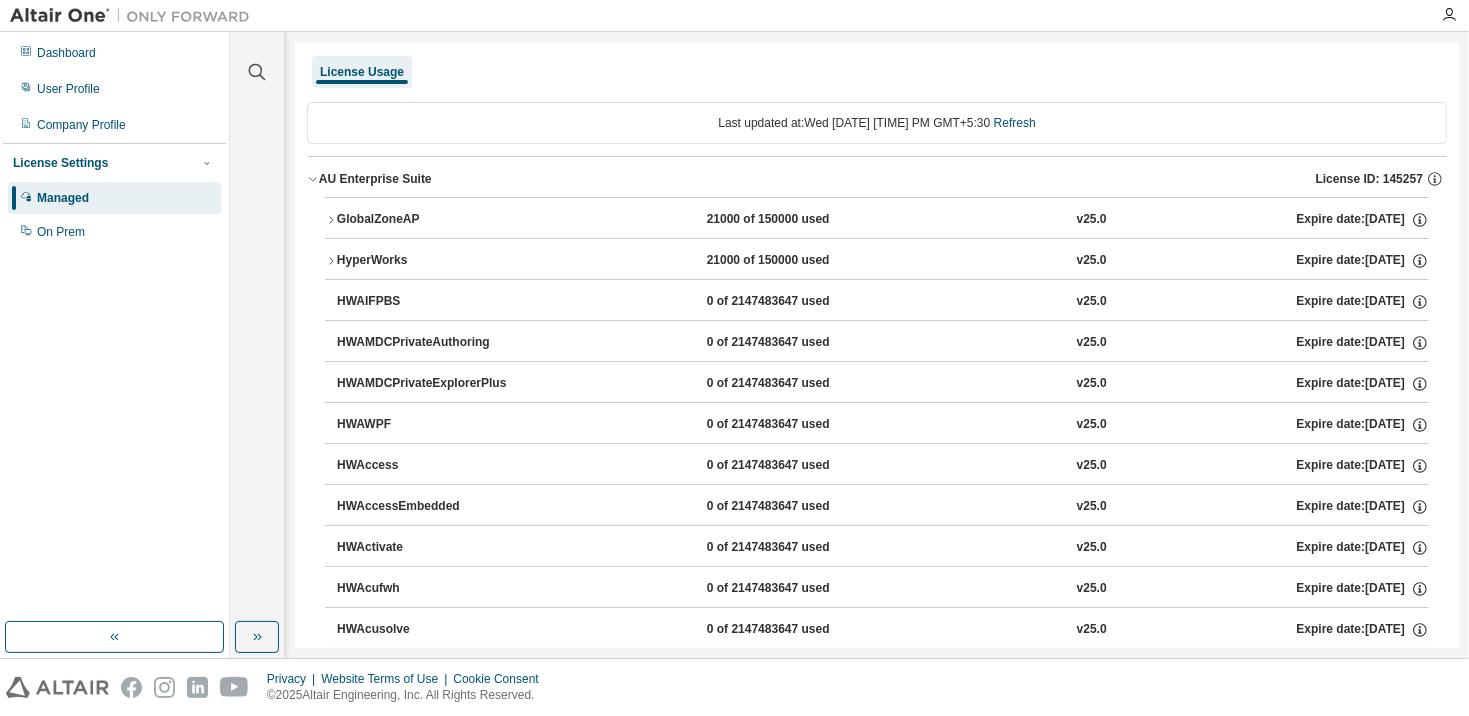 click 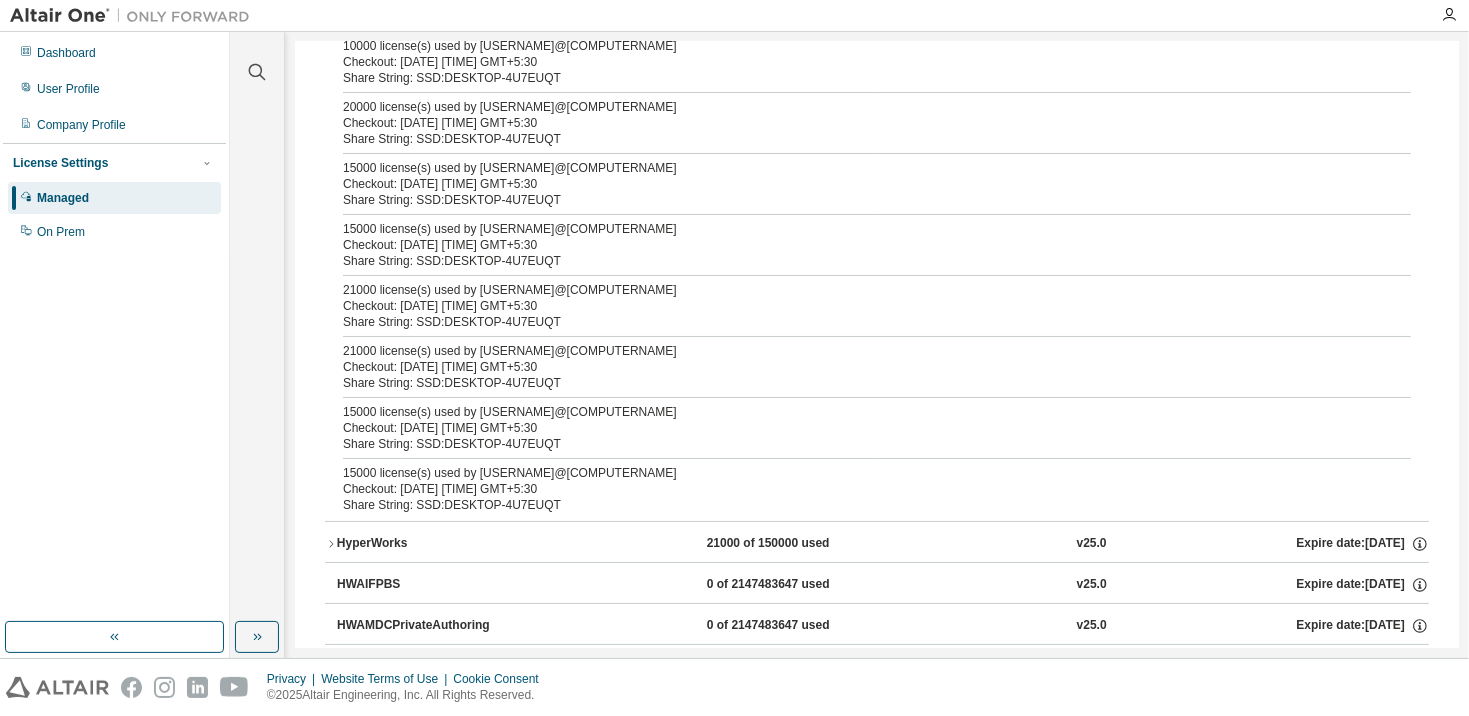 scroll, scrollTop: 0, scrollLeft: 0, axis: both 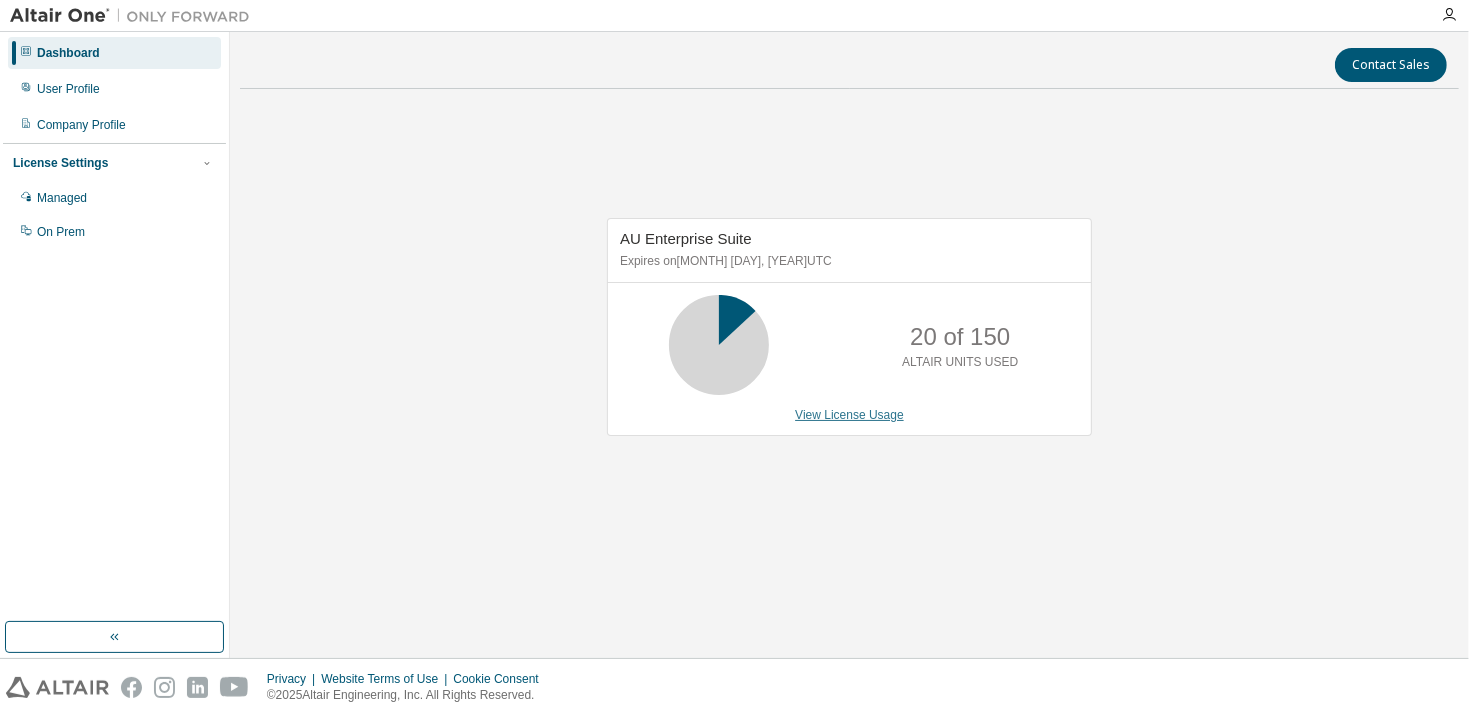 click on "View License Usage" at bounding box center (849, 415) 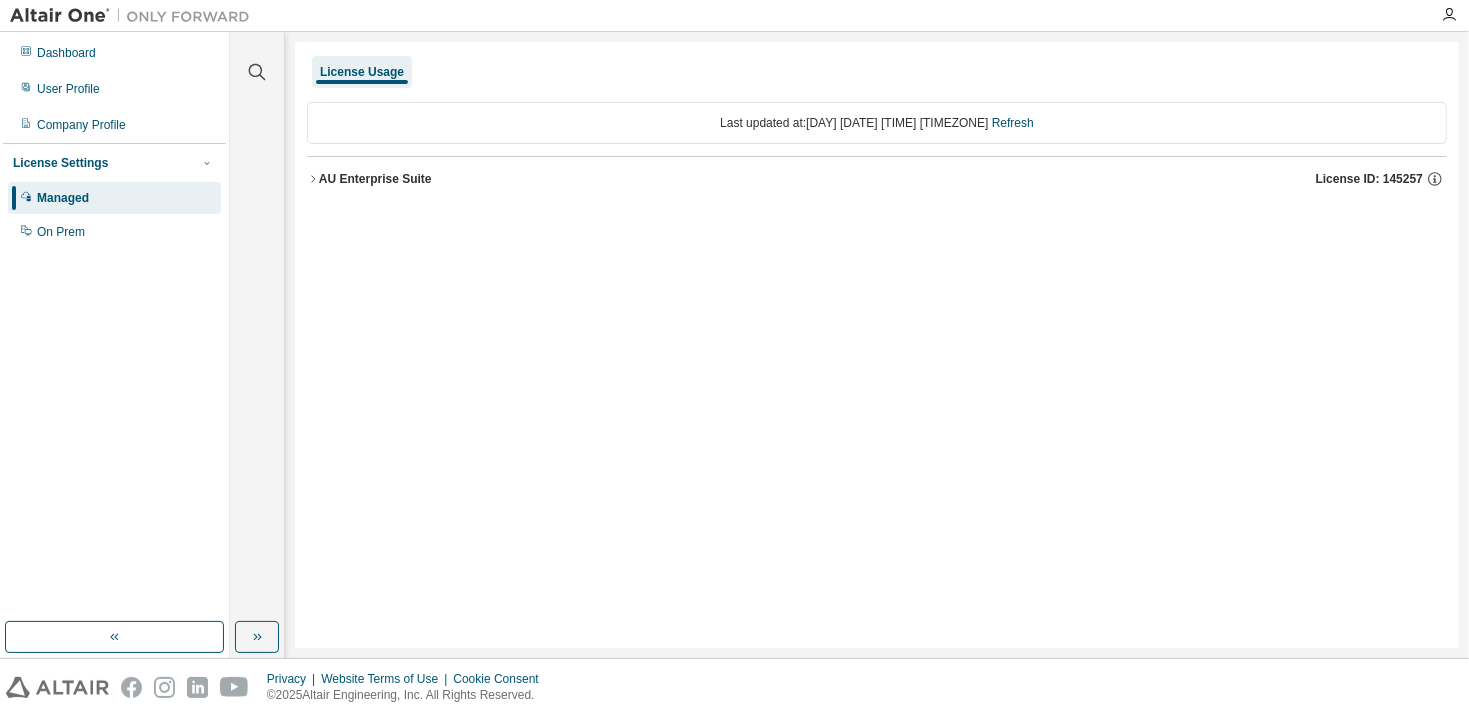 click on "AU Enterprise Suite" at bounding box center [375, 179] 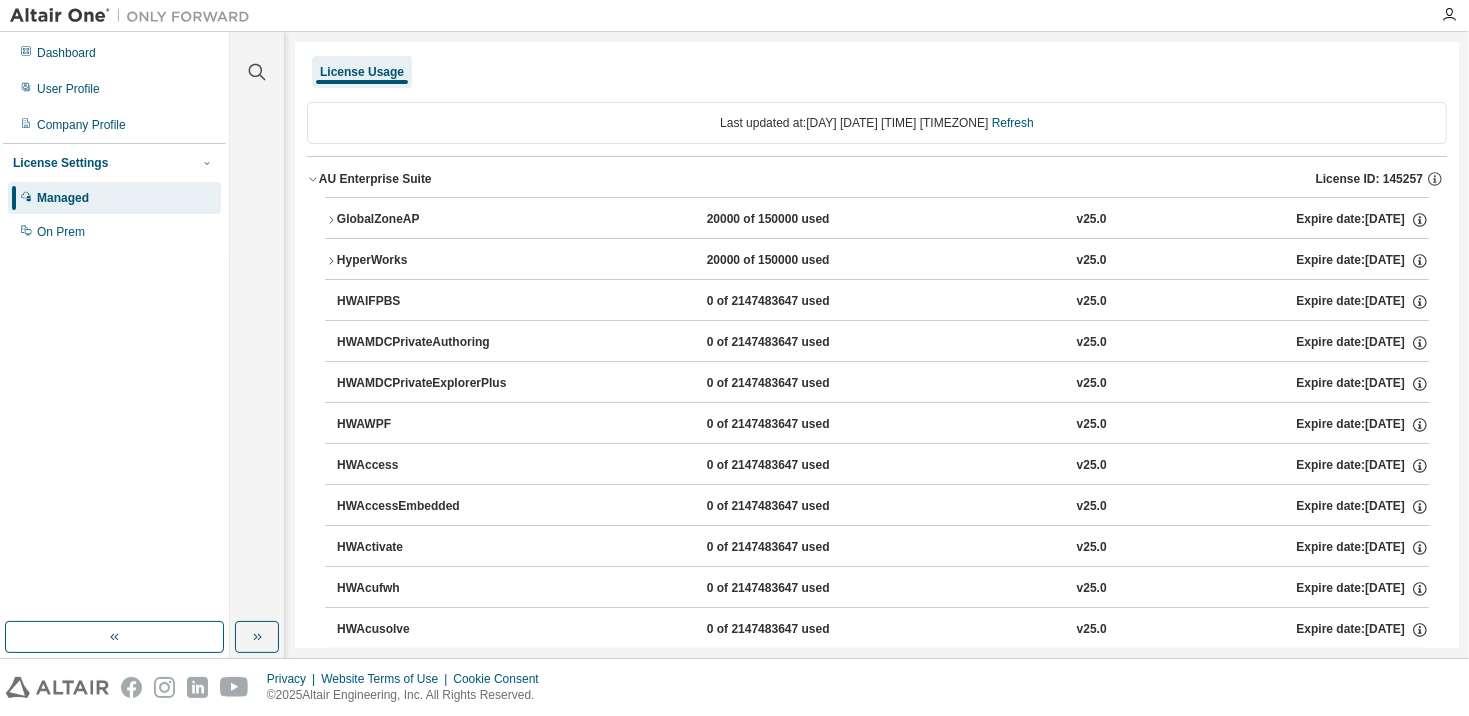 click on "AU Enterprise Suite" at bounding box center (375, 179) 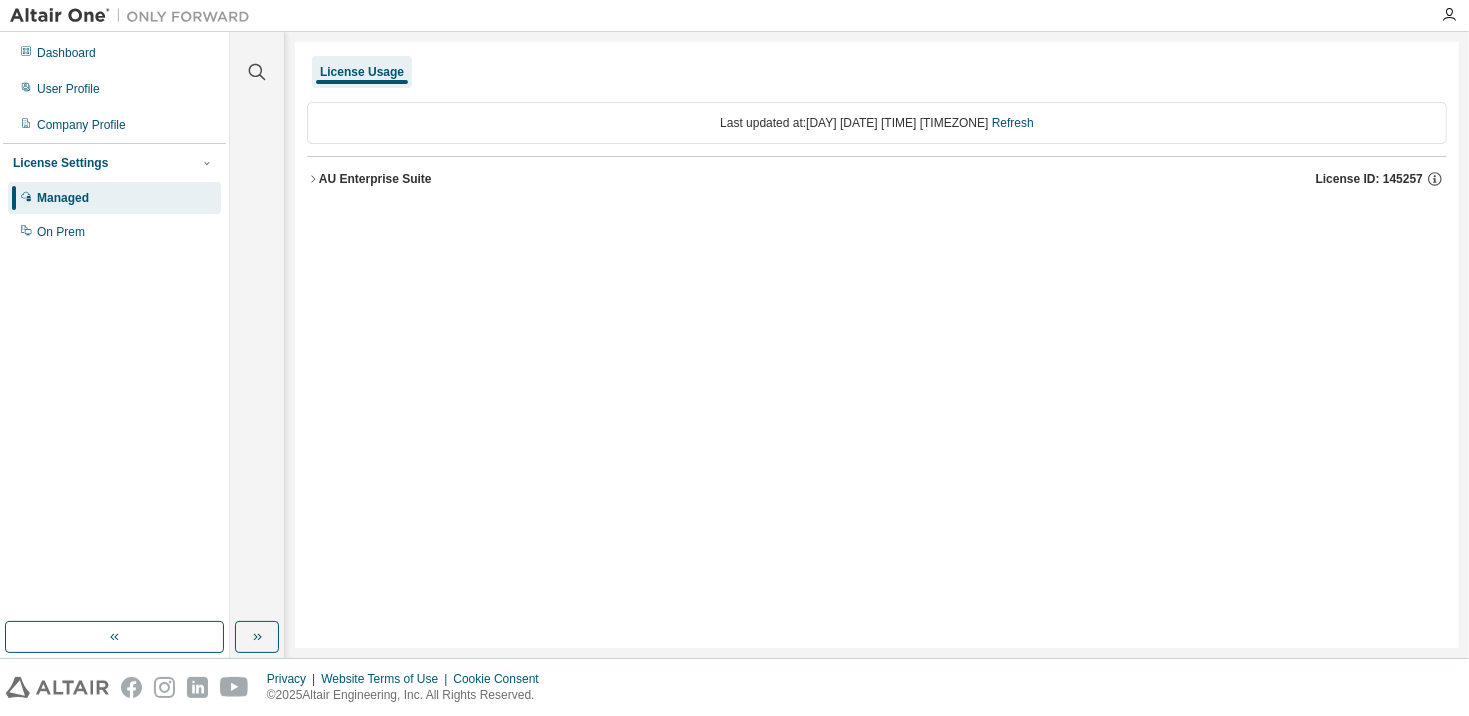 click on "AU Enterprise Suite" at bounding box center [375, 179] 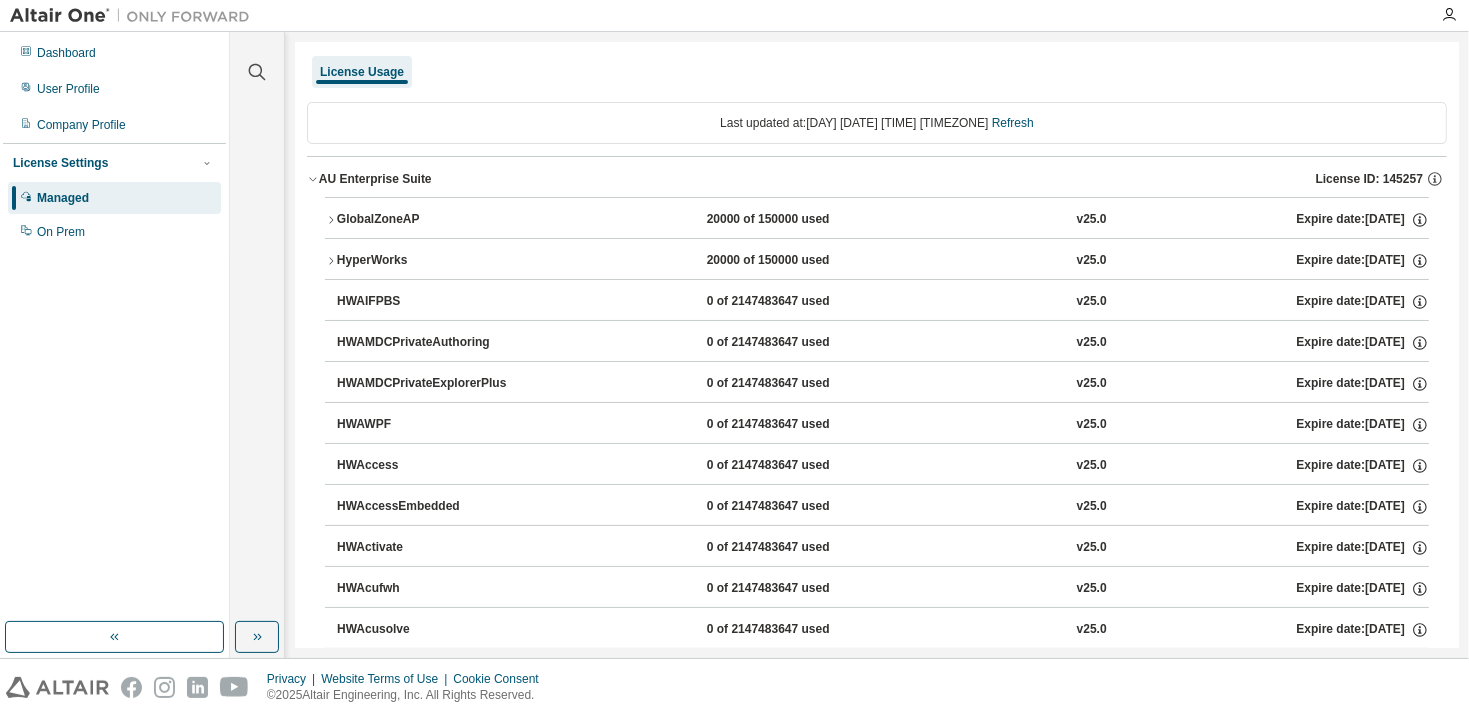 click on "GlobalZoneAP" at bounding box center (427, 220) 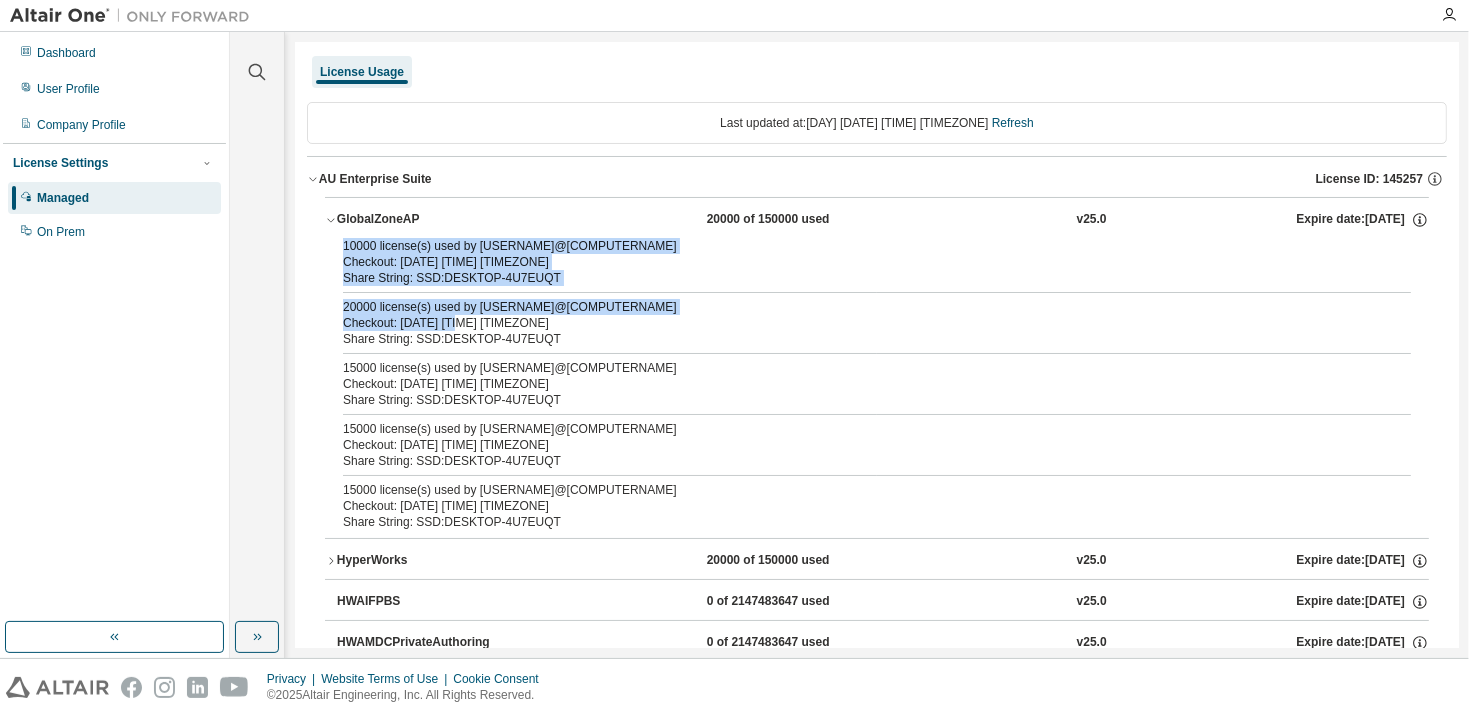 drag, startPoint x: 336, startPoint y: 248, endPoint x: 454, endPoint y: 329, distance: 143.12582 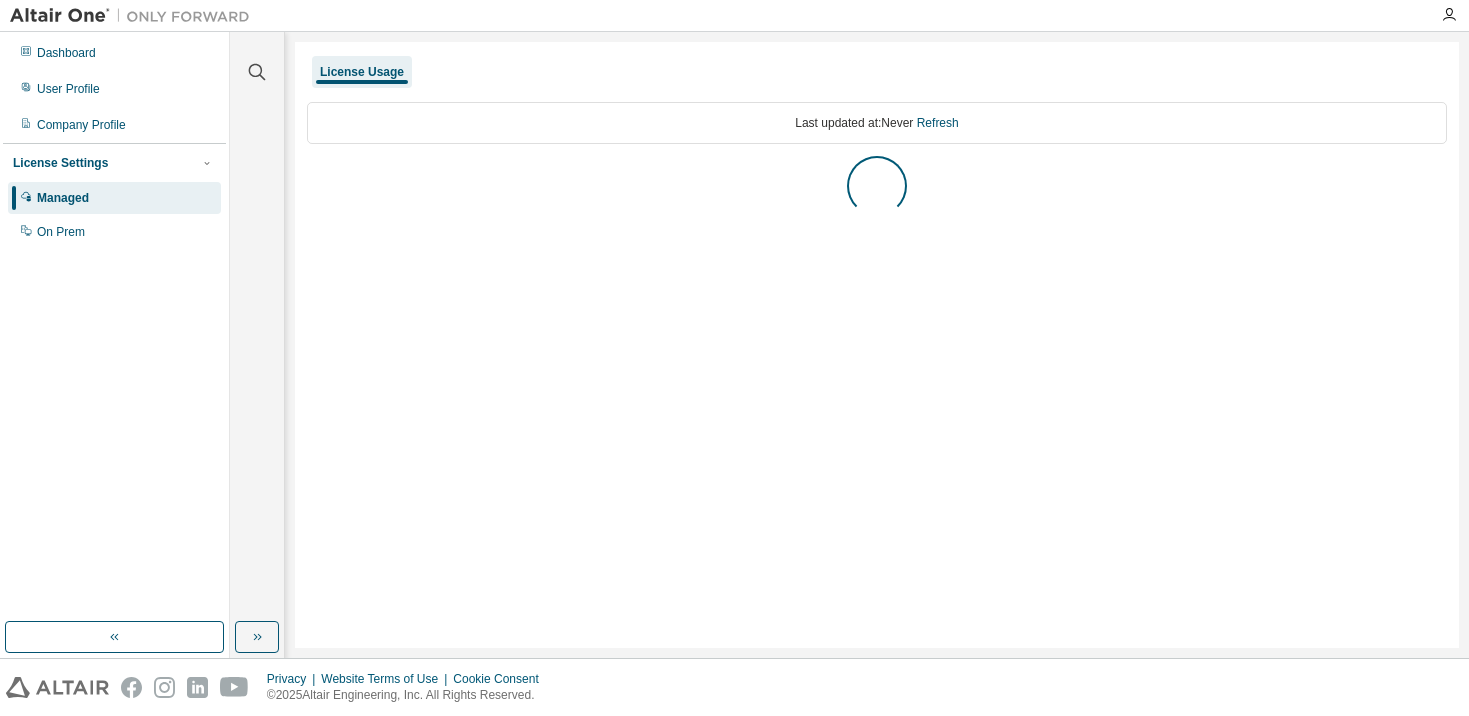 scroll, scrollTop: 0, scrollLeft: 0, axis: both 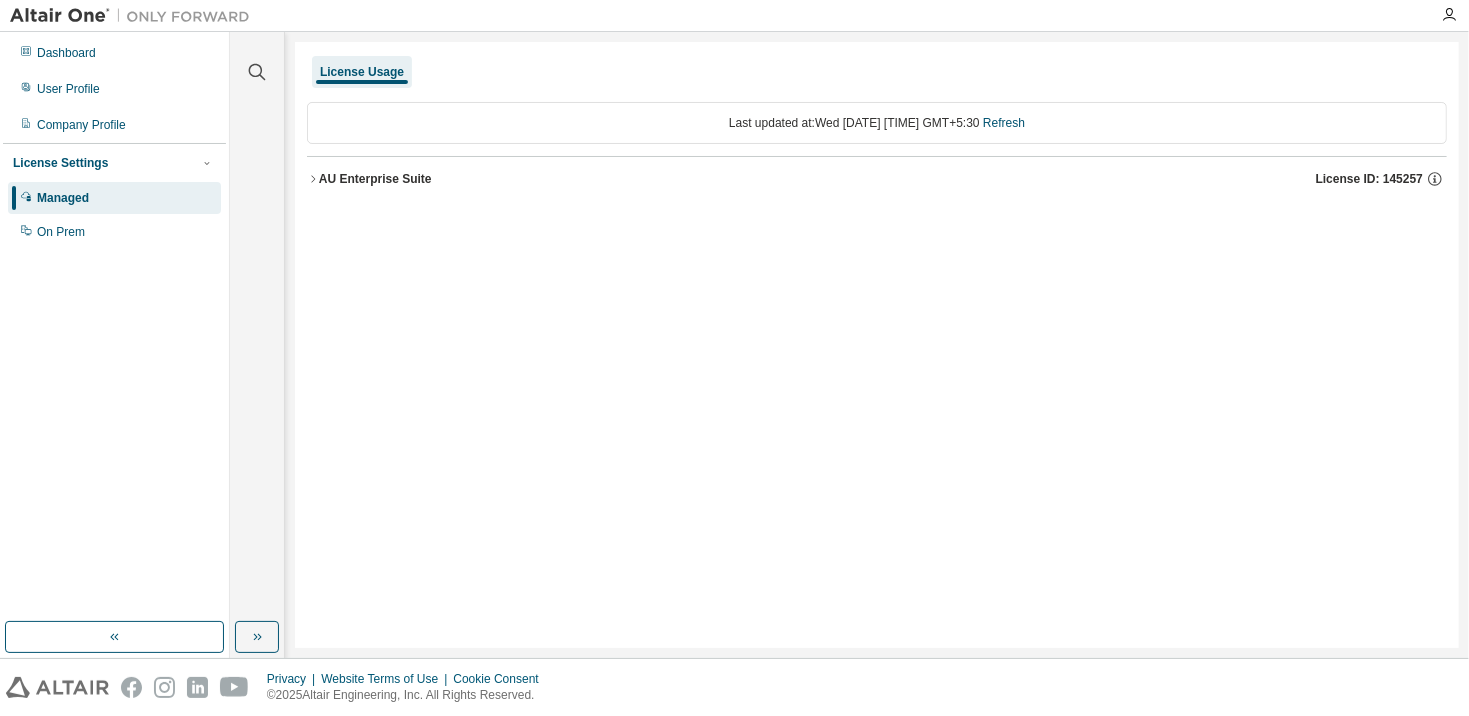 drag, startPoint x: 329, startPoint y: 177, endPoint x: 315, endPoint y: 178, distance: 14.035668 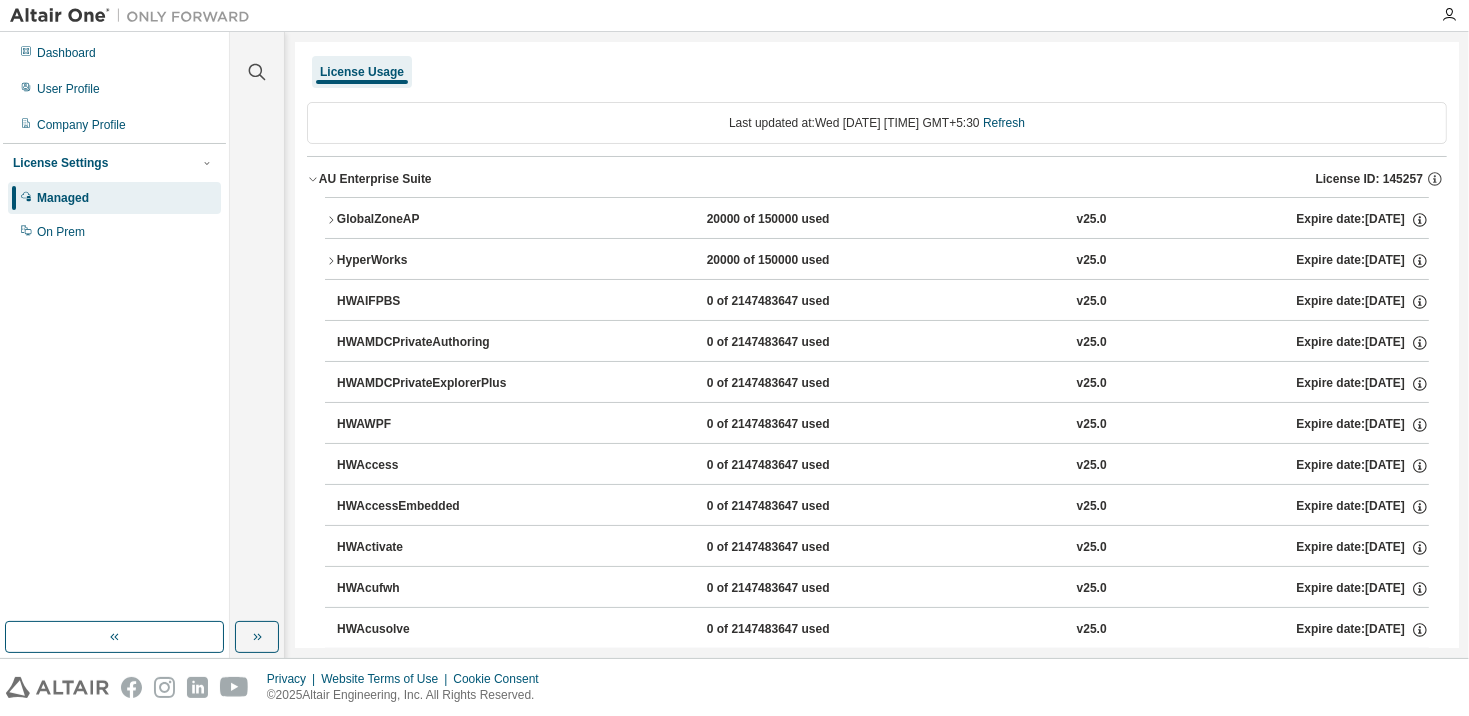 click 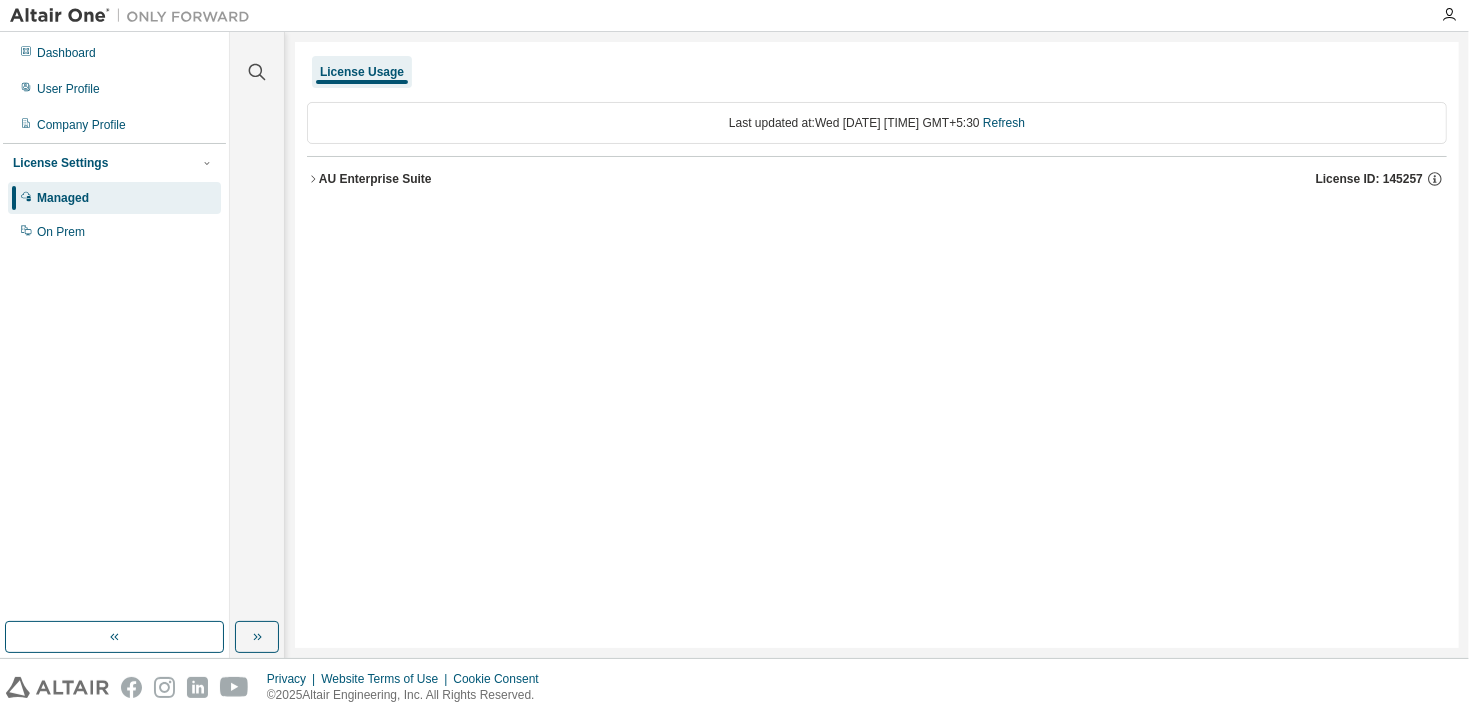 drag, startPoint x: 316, startPoint y: 177, endPoint x: 327, endPoint y: 194, distance: 20.248457 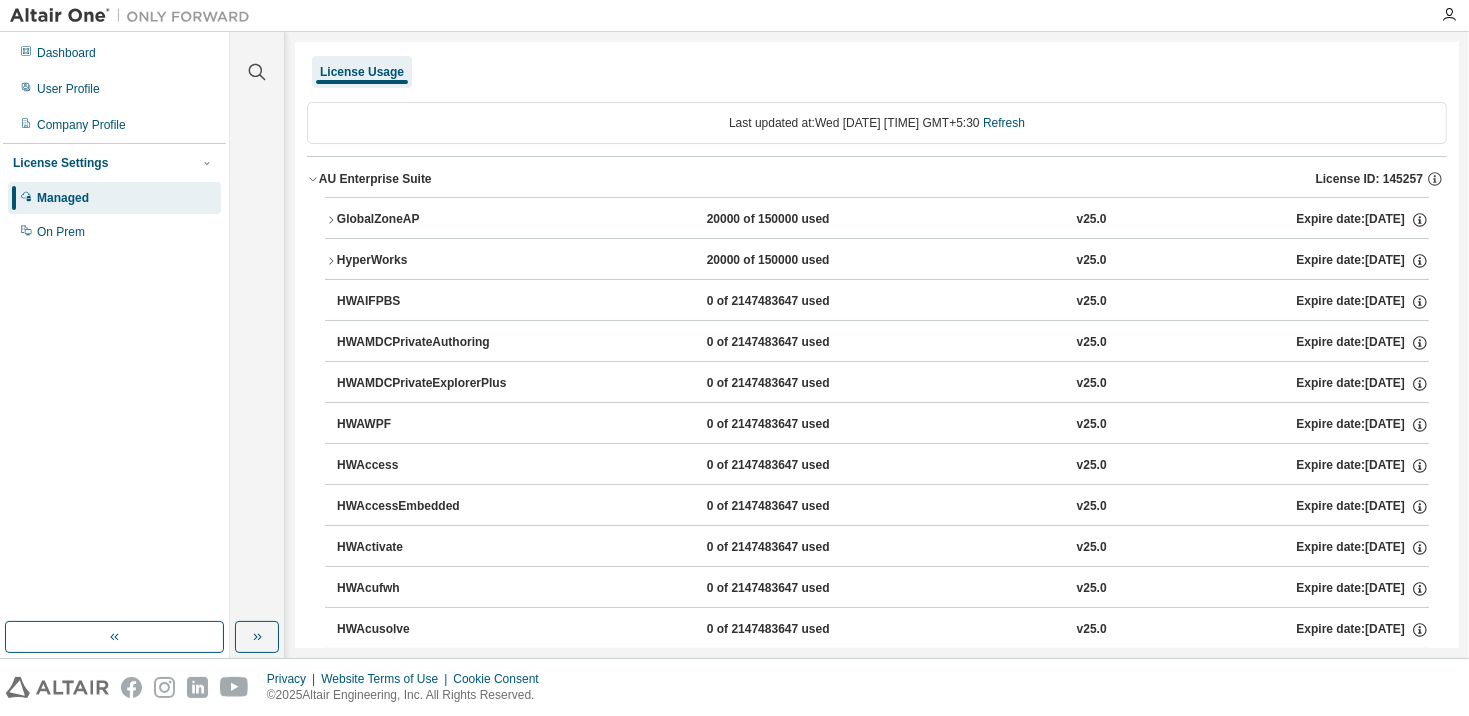 click on "GlobalZoneAP 20000 of 150000 used v25.0 Expire date:  2025-09-17" at bounding box center [877, 220] 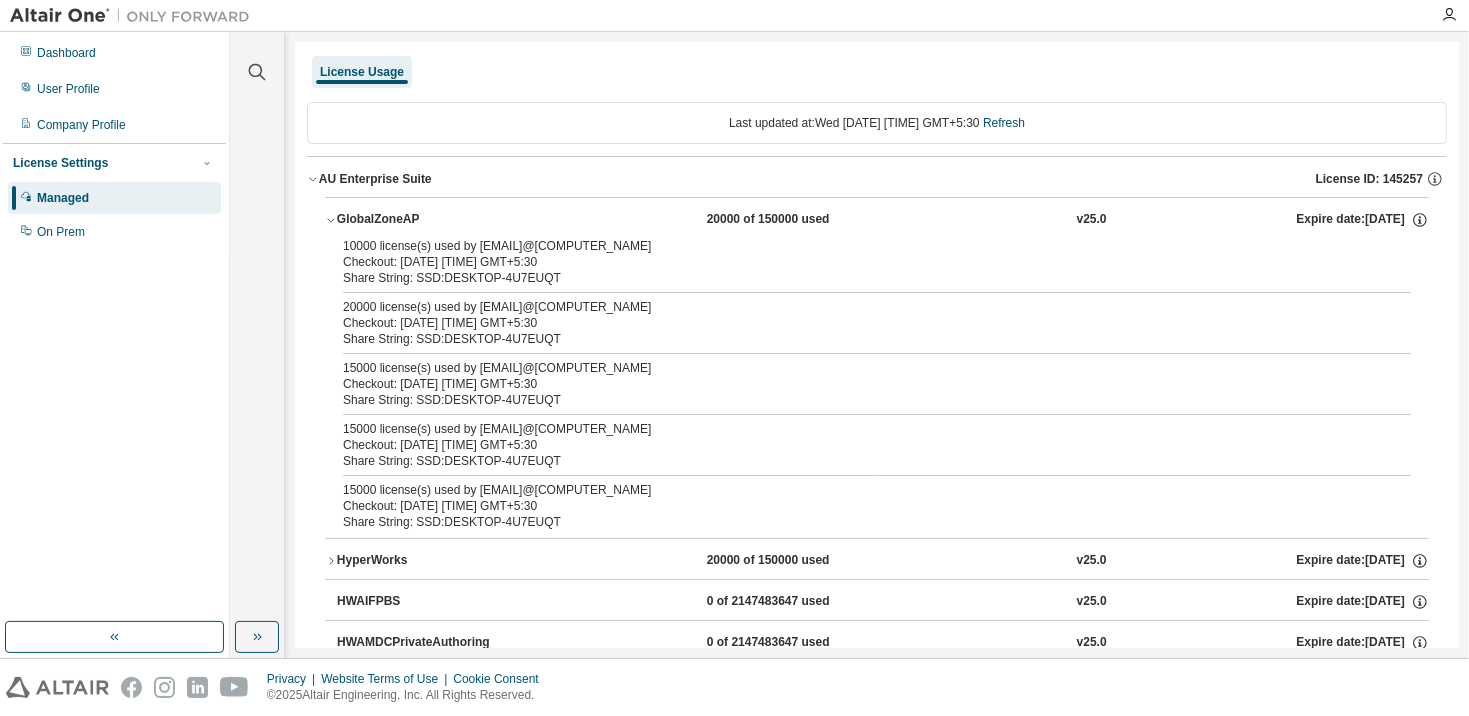 scroll, scrollTop: 400, scrollLeft: 0, axis: vertical 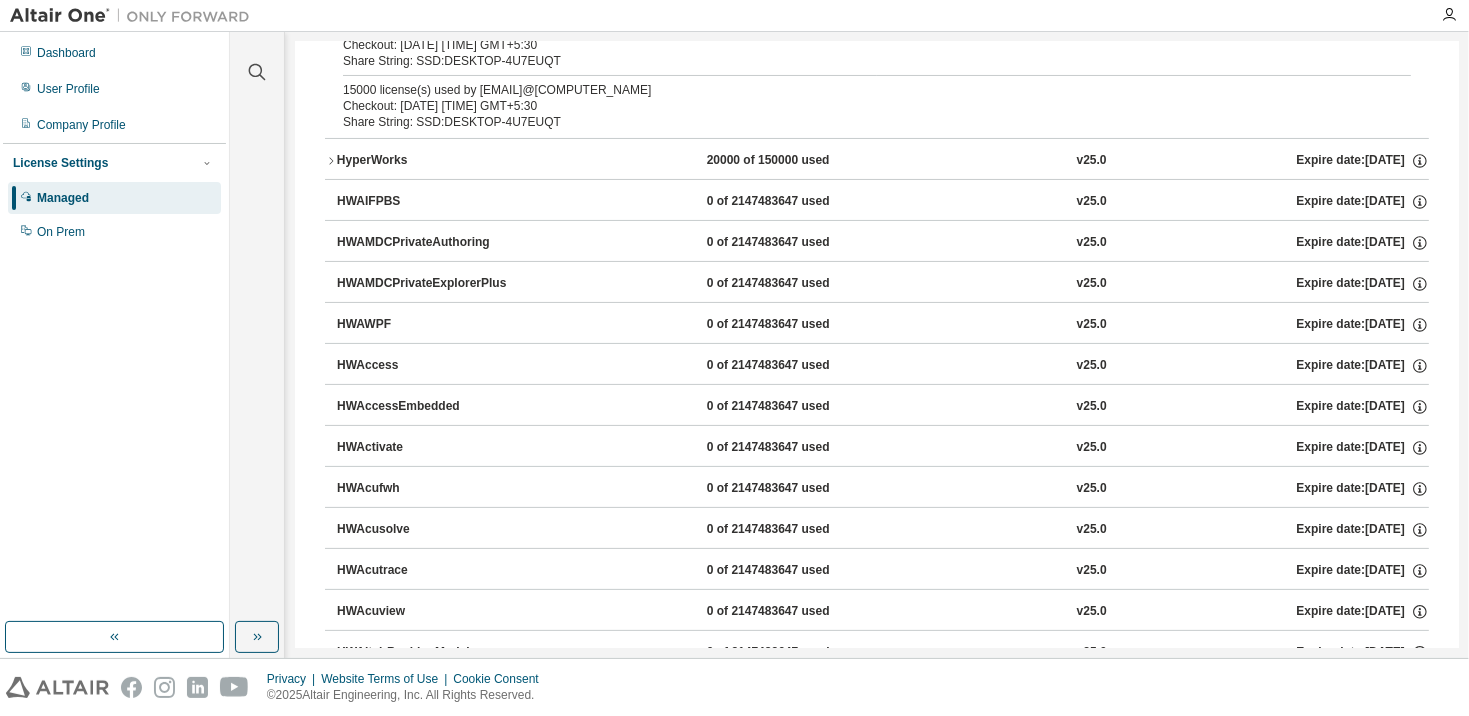 click 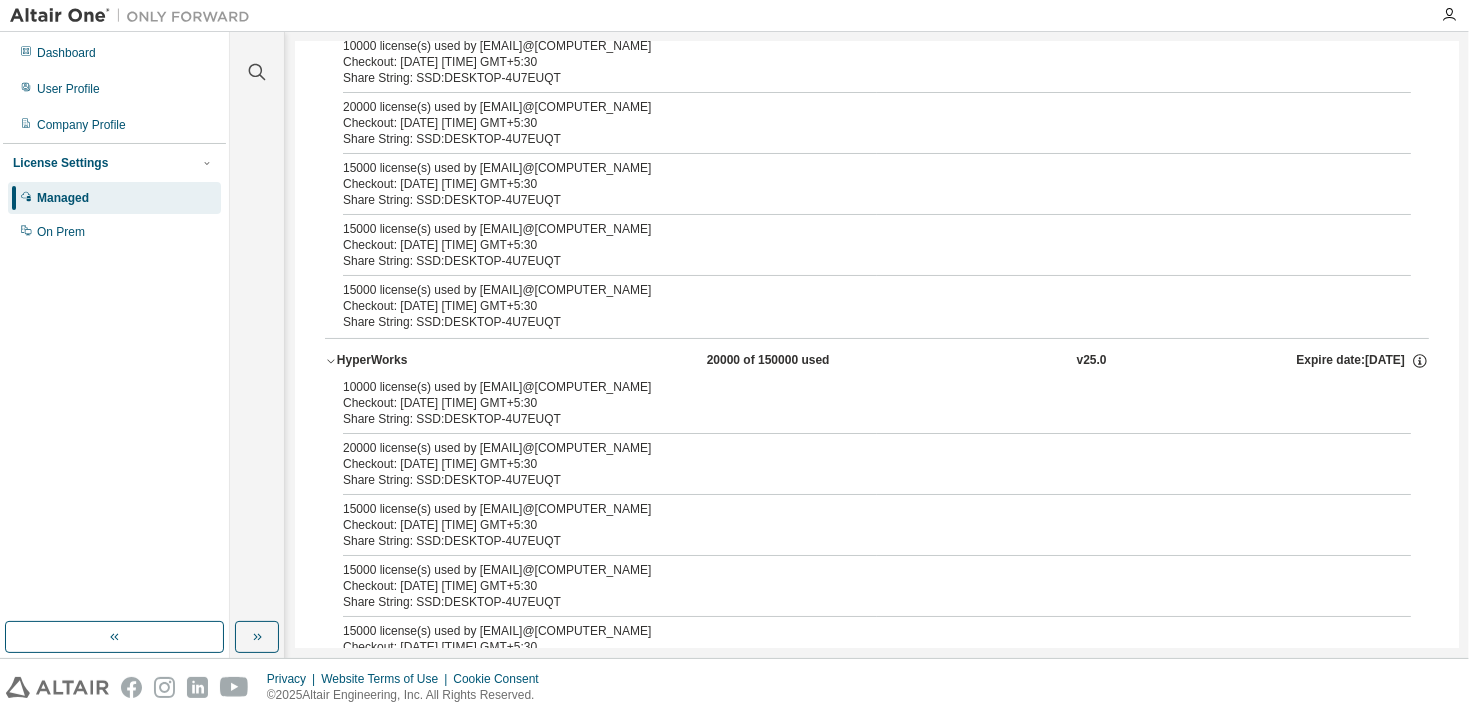 scroll, scrollTop: 300, scrollLeft: 0, axis: vertical 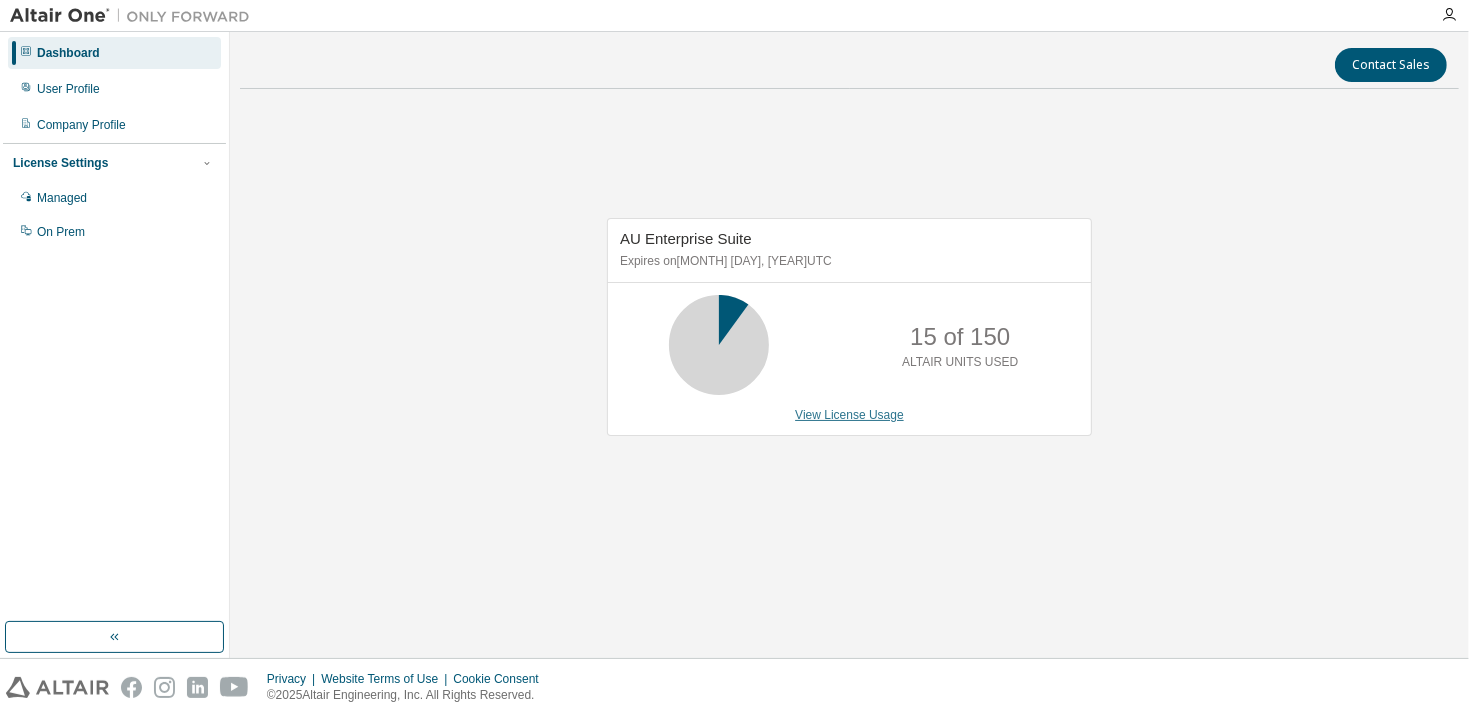 click on "View License Usage" at bounding box center (849, 415) 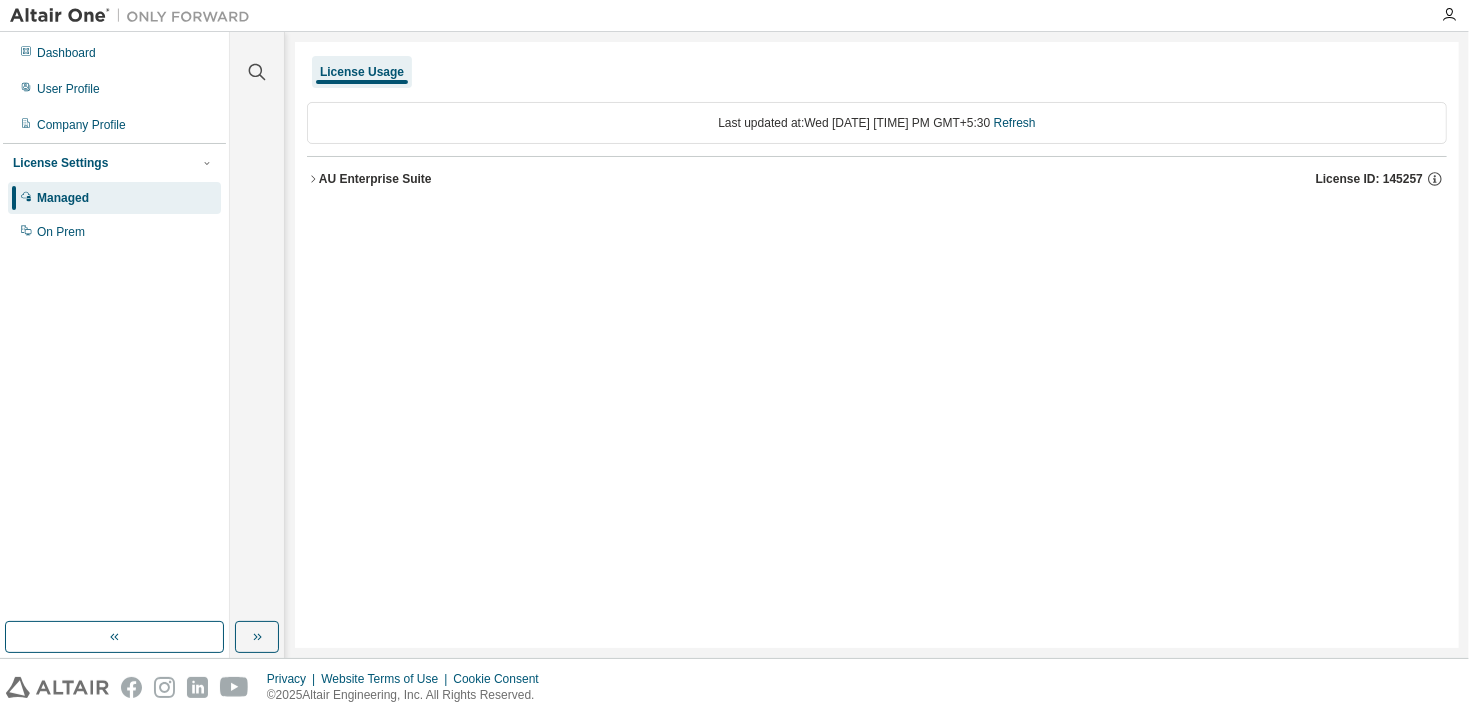 click 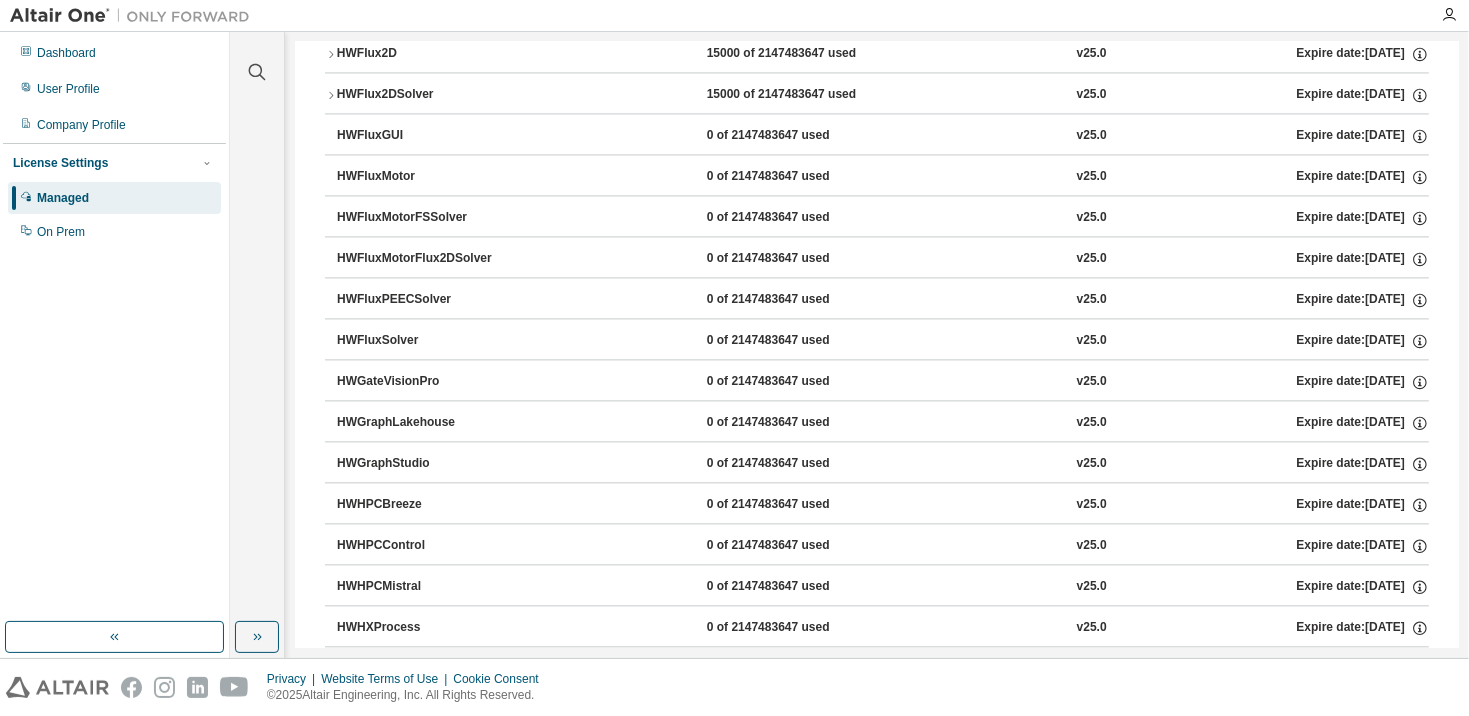 scroll, scrollTop: 3571, scrollLeft: 0, axis: vertical 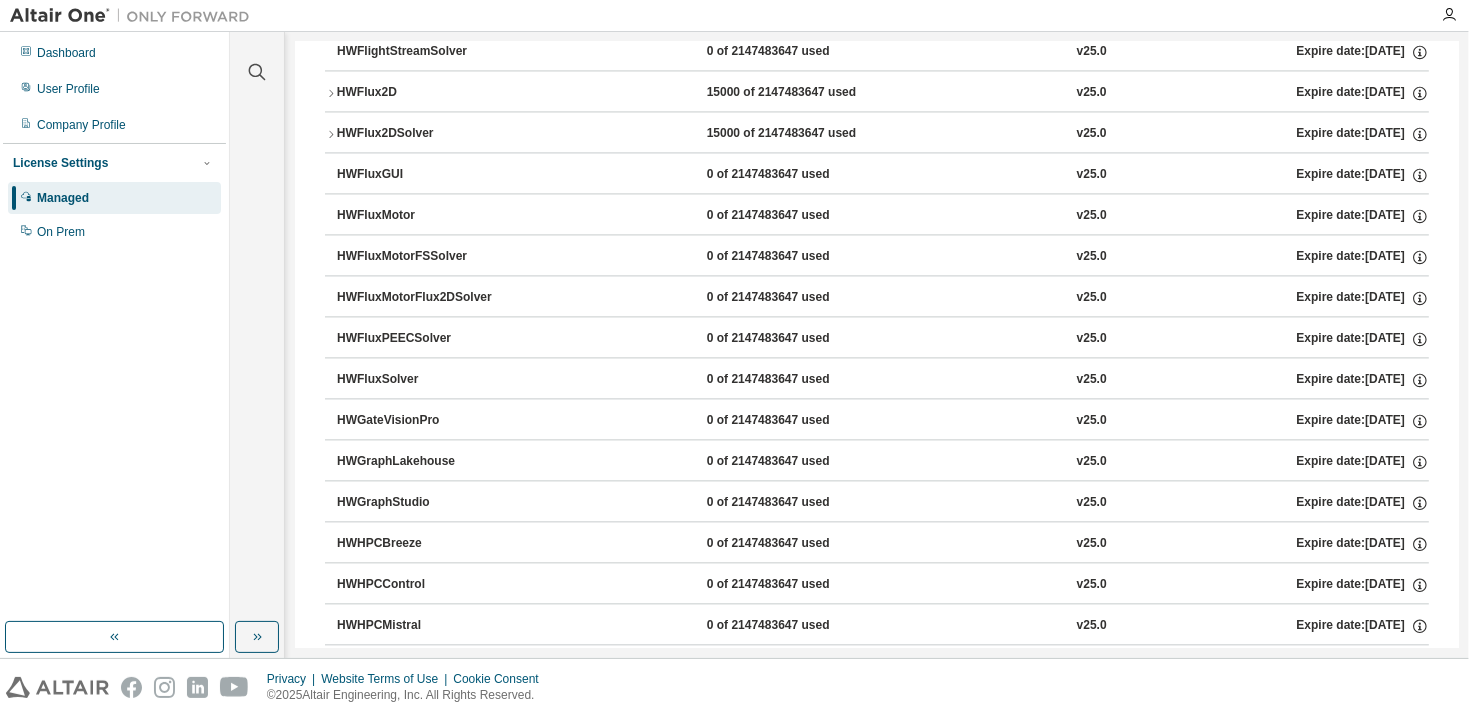 click 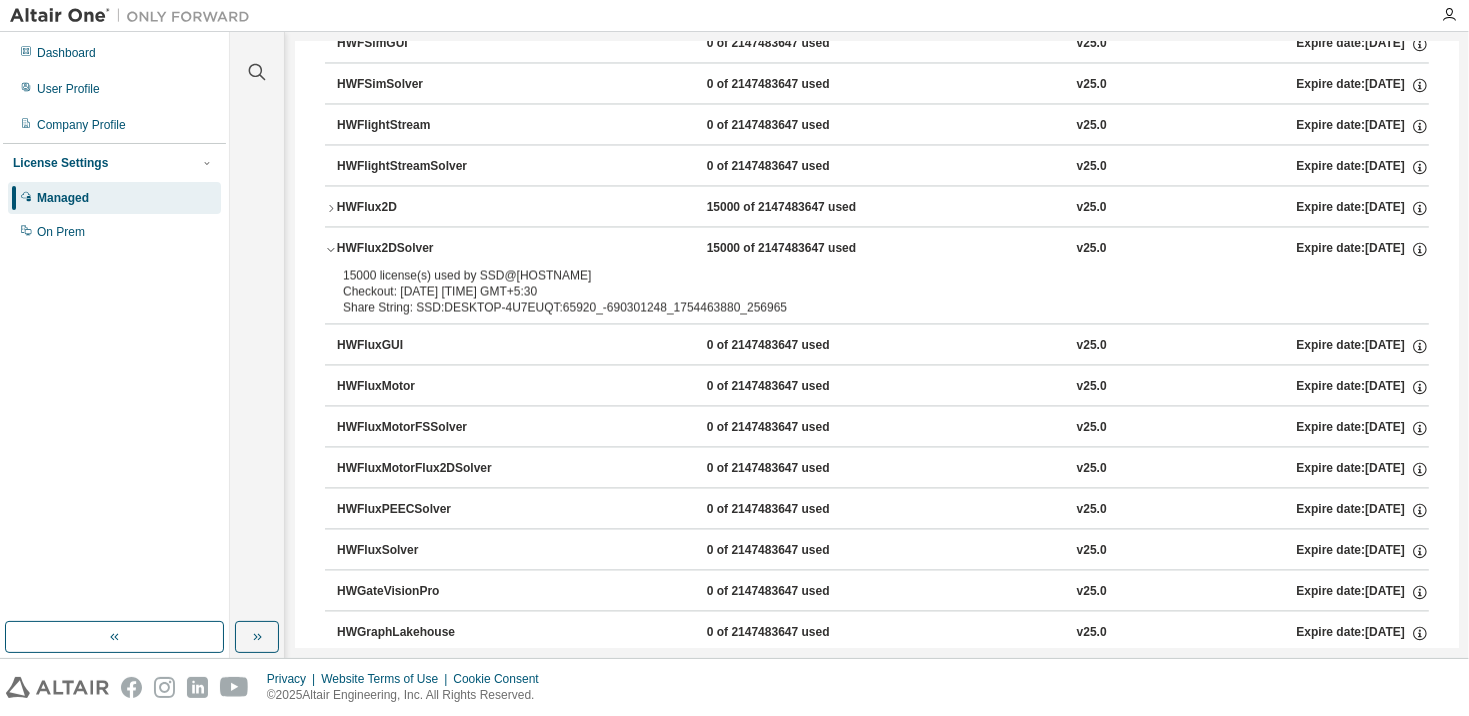 scroll, scrollTop: 3453, scrollLeft: 0, axis: vertical 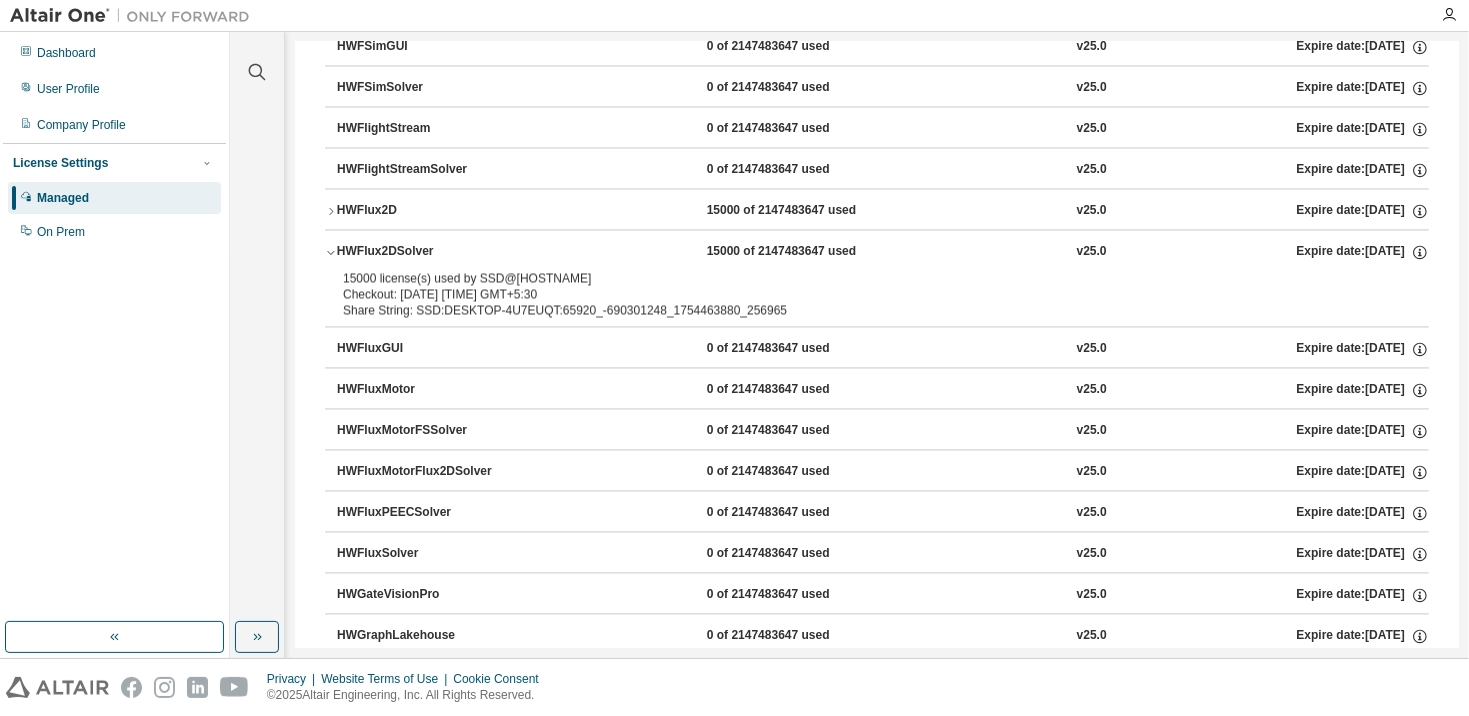 click on "HWFlux2D" at bounding box center (427, 211) 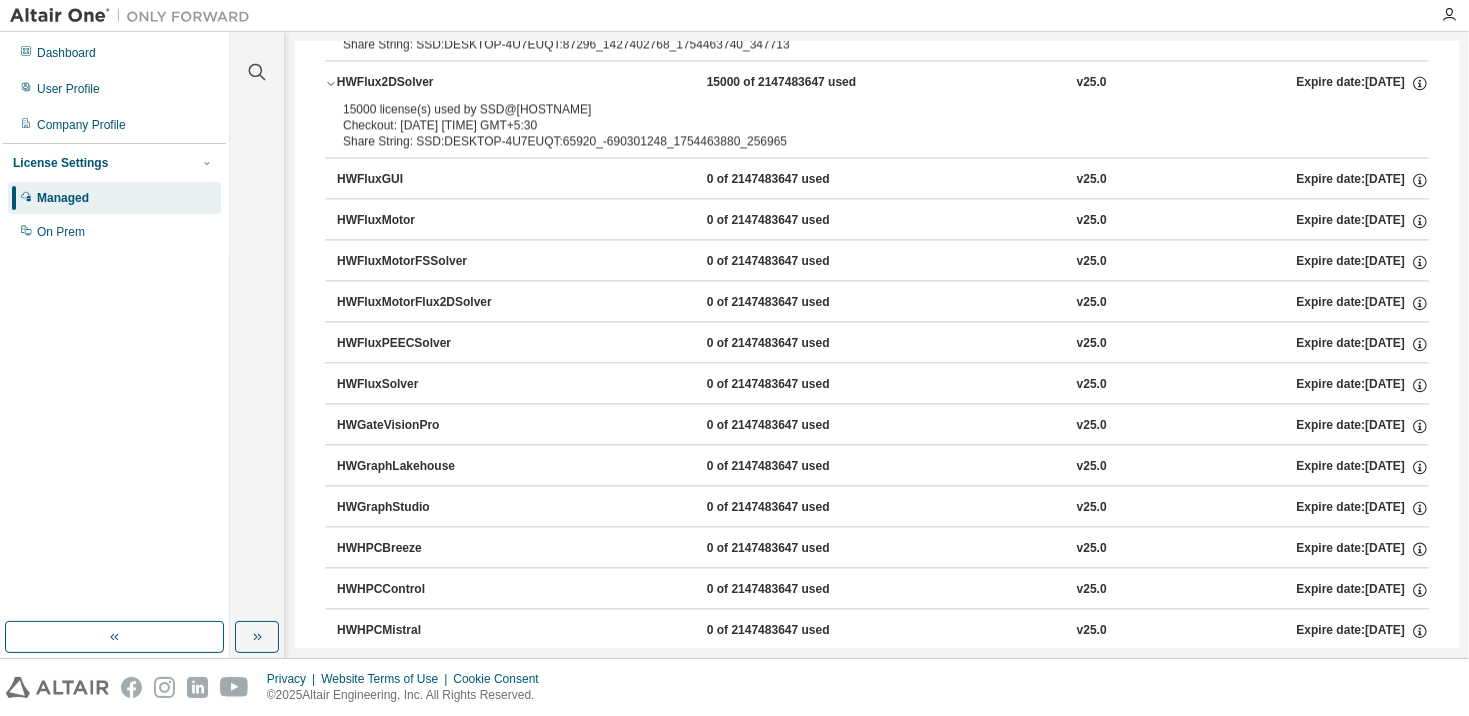 scroll, scrollTop: 3628, scrollLeft: 0, axis: vertical 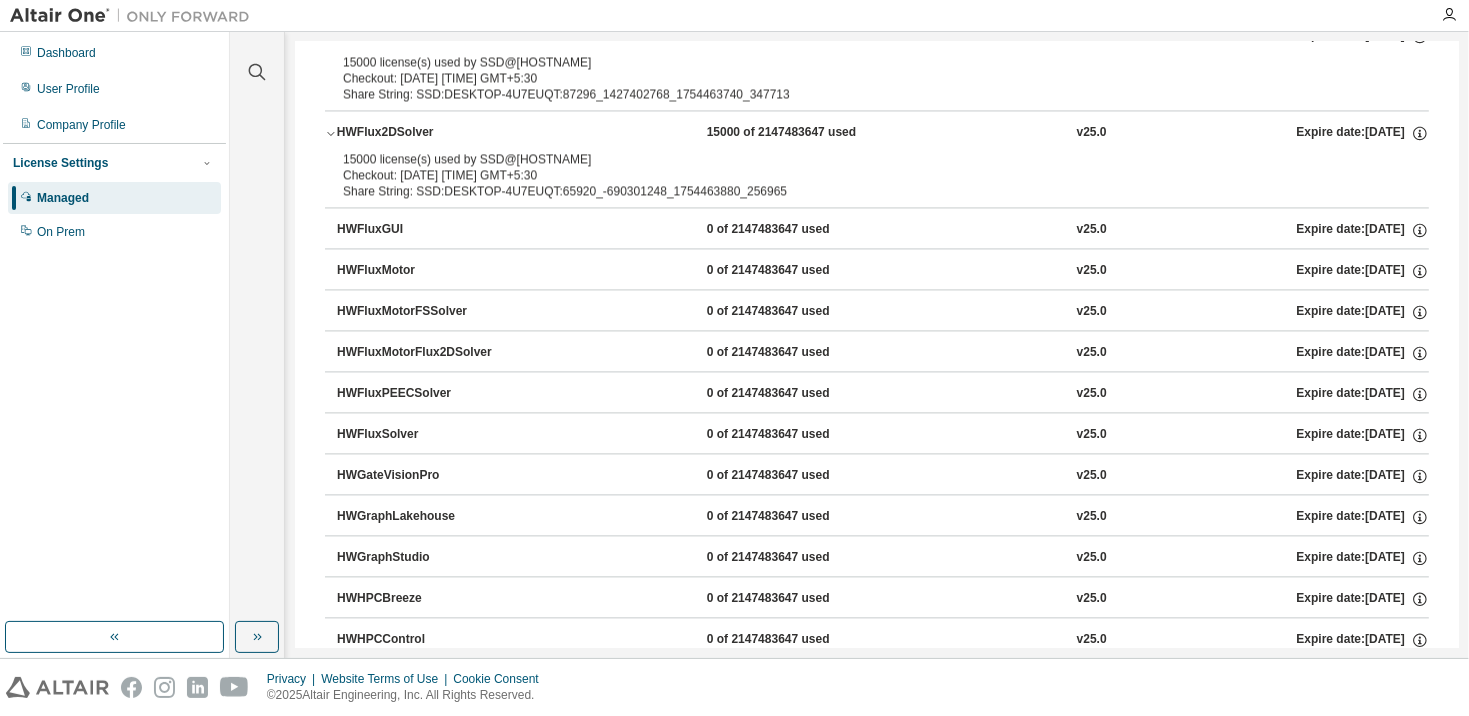 click on "HWFluxMotor 0 of 2147483647 used v25.0 Expire date:  2025-09-17" at bounding box center [883, 271] 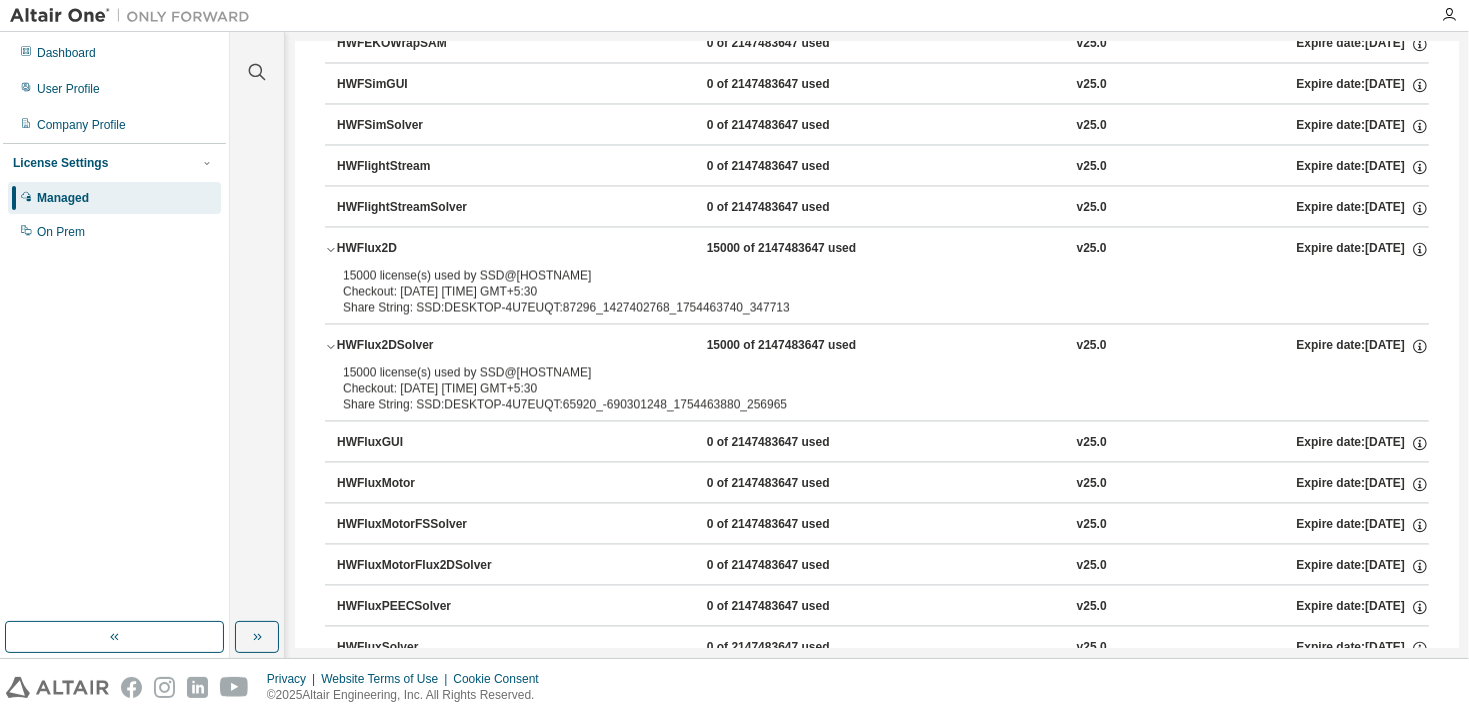 scroll, scrollTop: 3413, scrollLeft: 0, axis: vertical 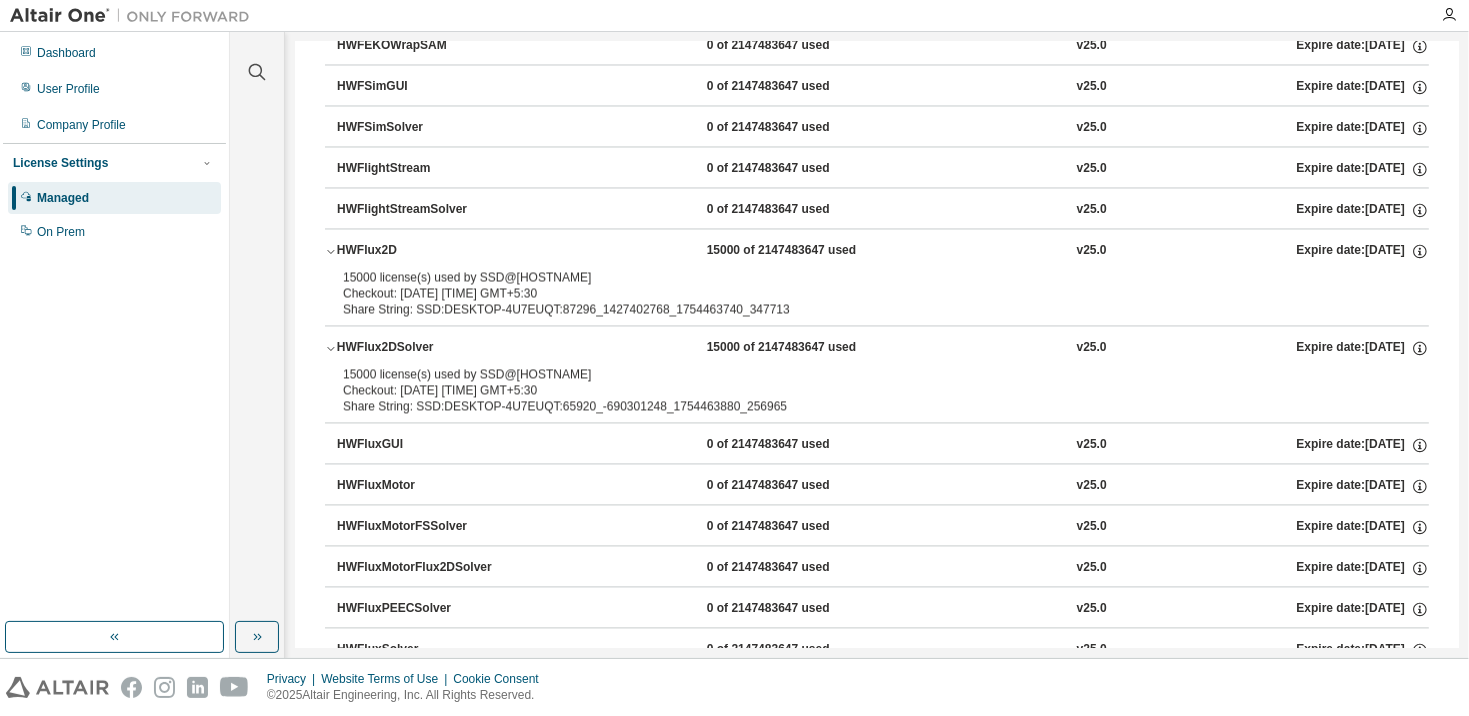 click on "HWFluxMotorFlux2DSolver 0 of 2147483647 used v25.0 Expire date:  2025-09-17" at bounding box center (883, 568) 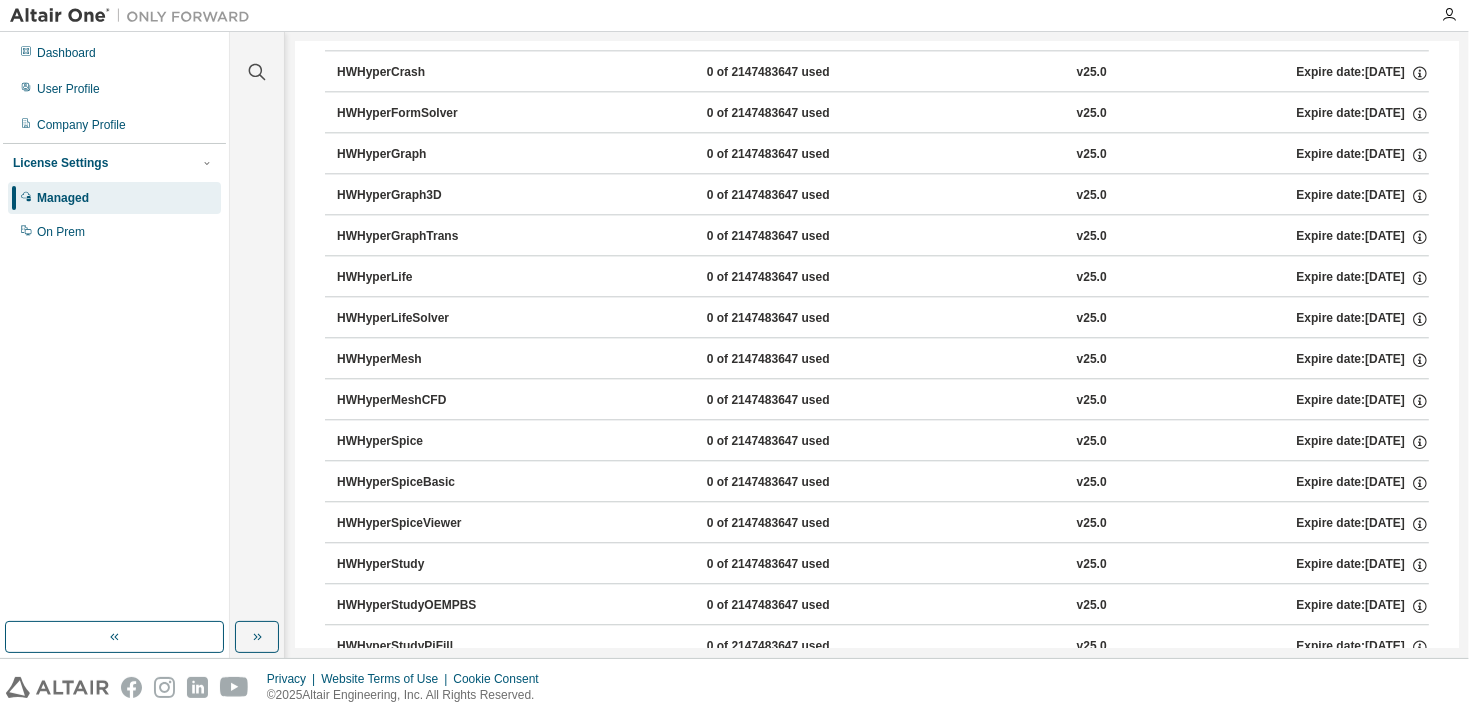 scroll, scrollTop: 4316, scrollLeft: 0, axis: vertical 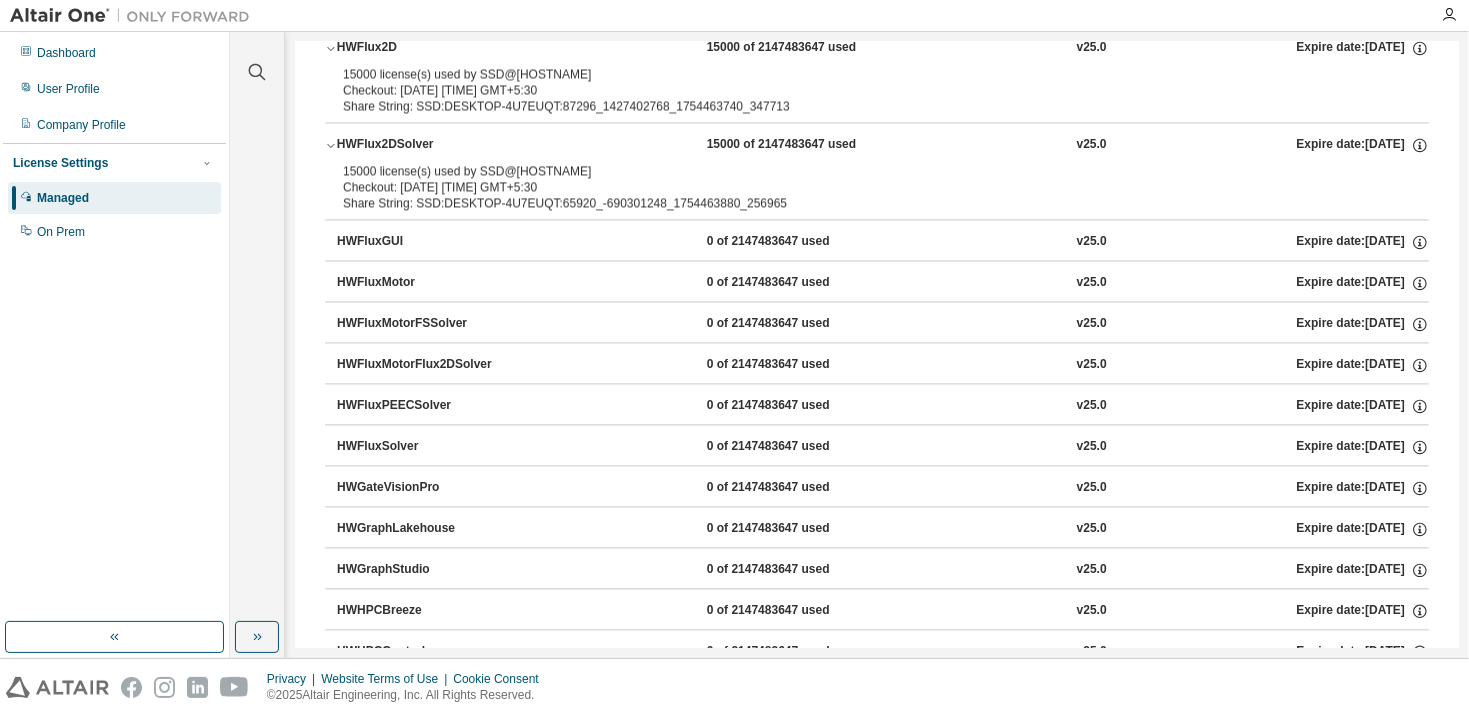 click on "HWFluxMotorFSSolver" at bounding box center (427, 324) 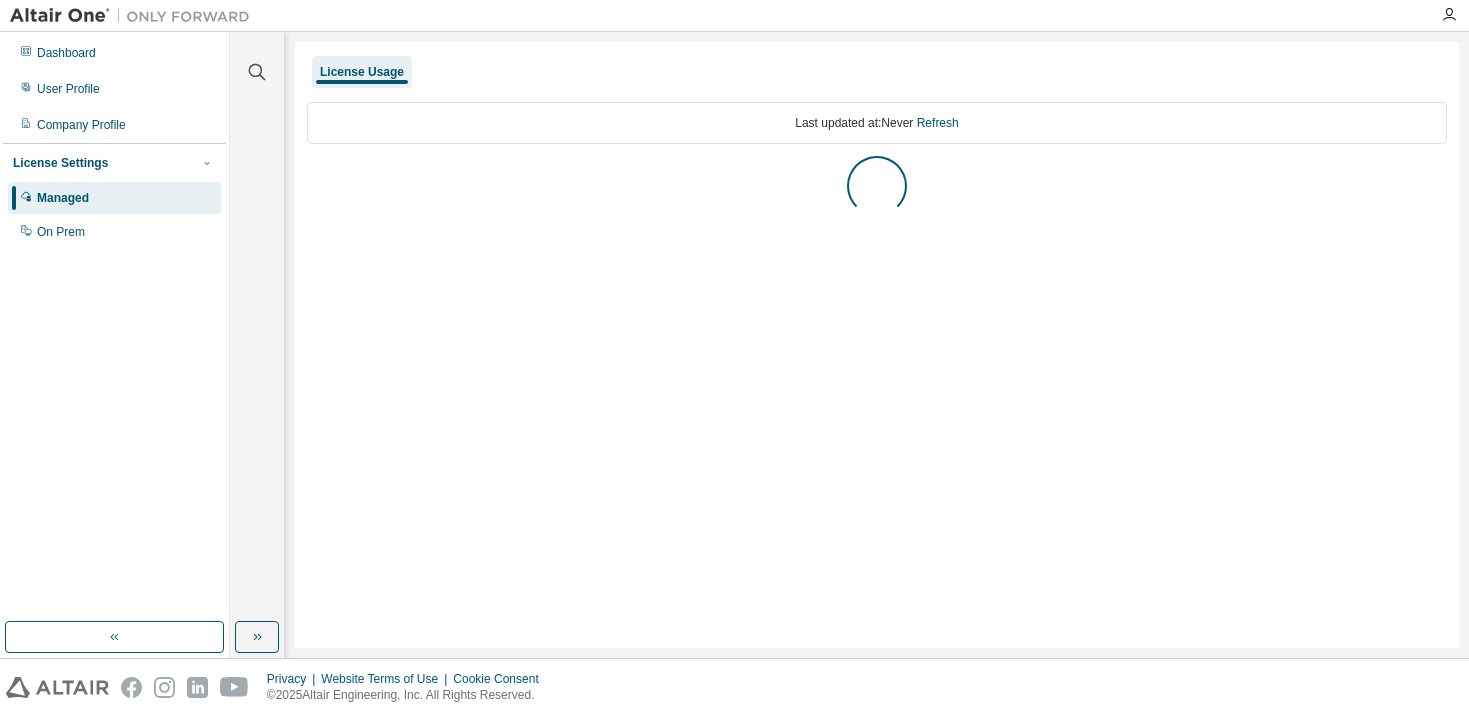scroll, scrollTop: 0, scrollLeft: 0, axis: both 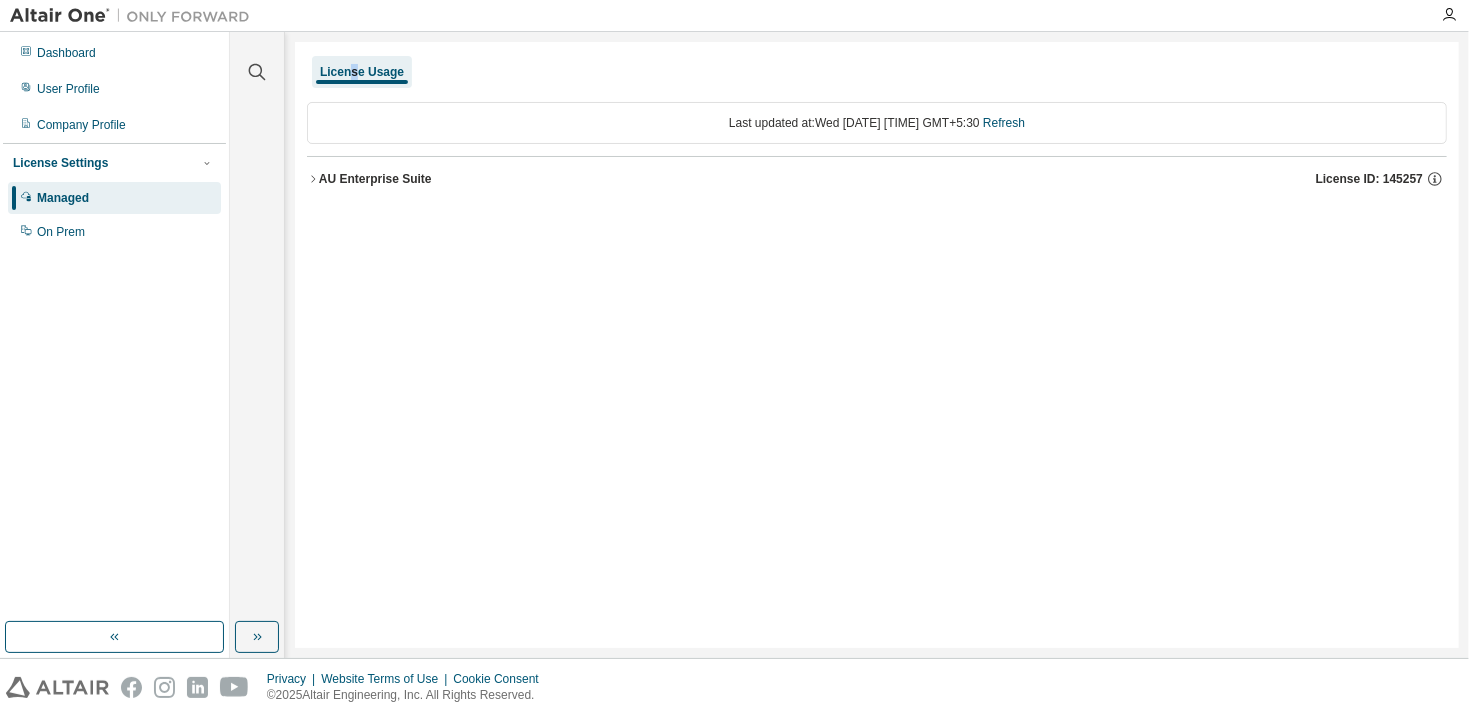 click on "License Usage" at bounding box center (362, 72) 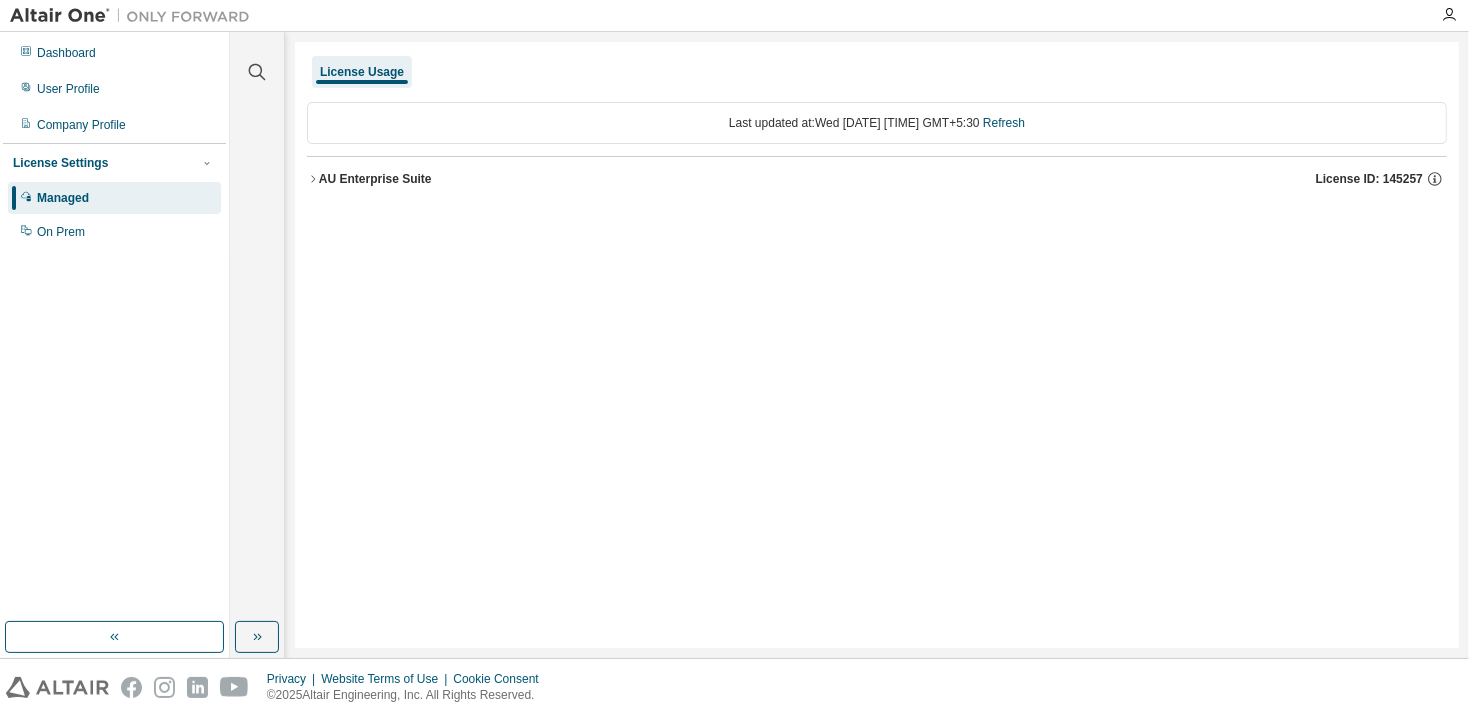 click on "Managed" at bounding box center [114, 198] 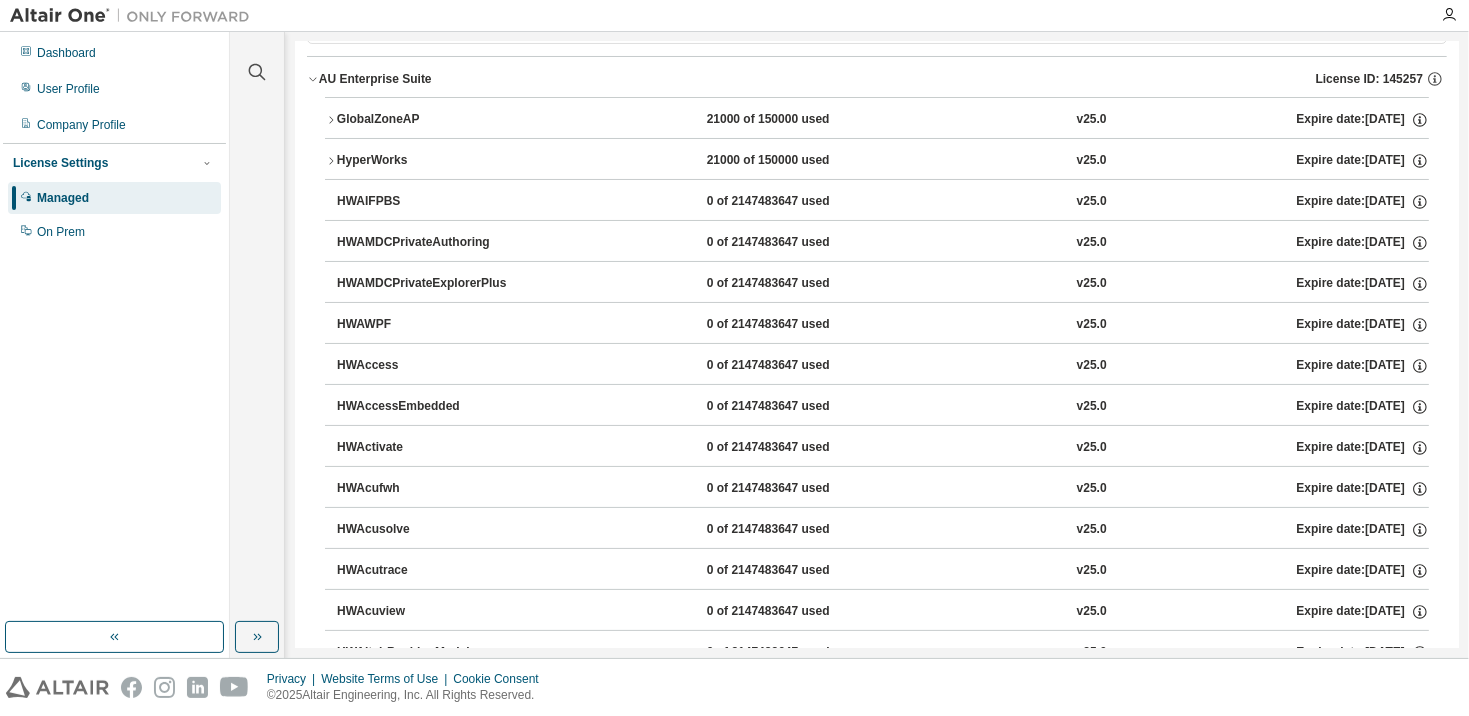 scroll, scrollTop: 0, scrollLeft: 0, axis: both 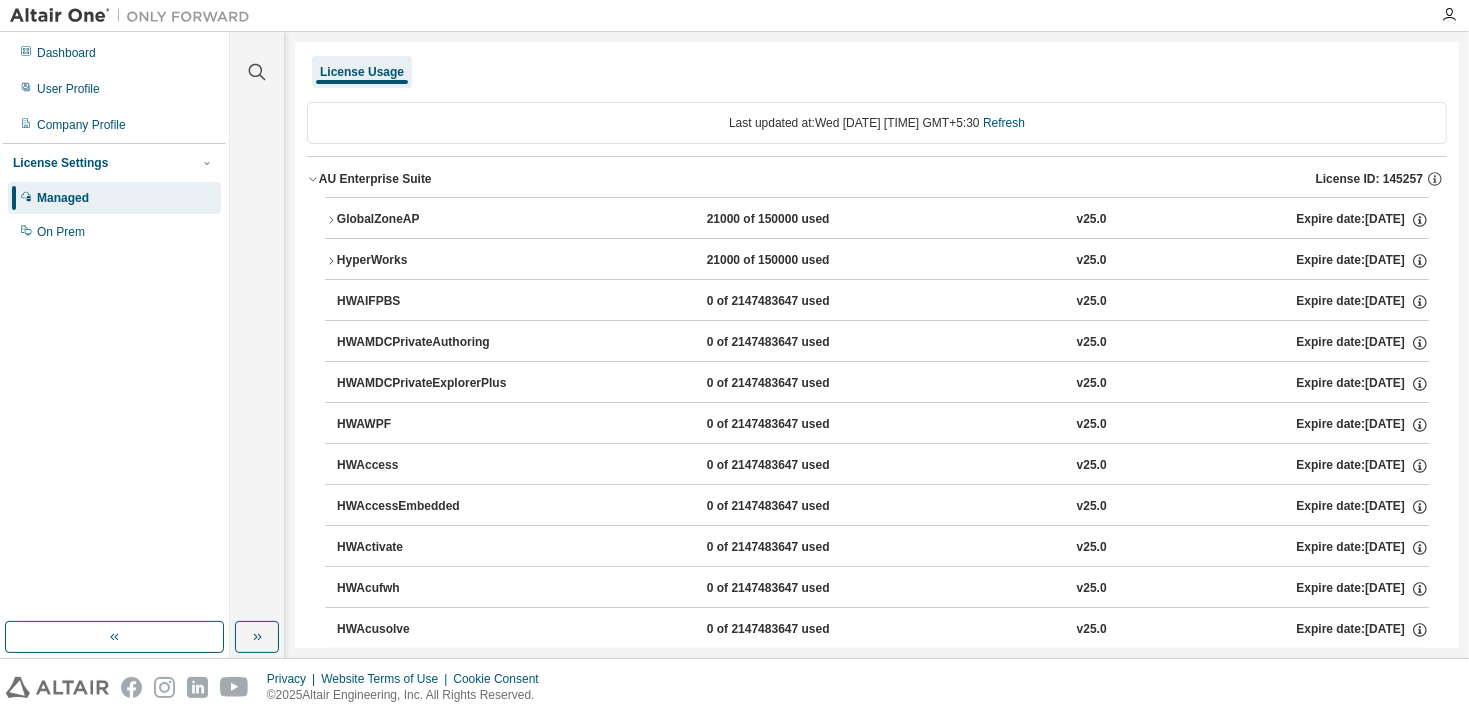 click 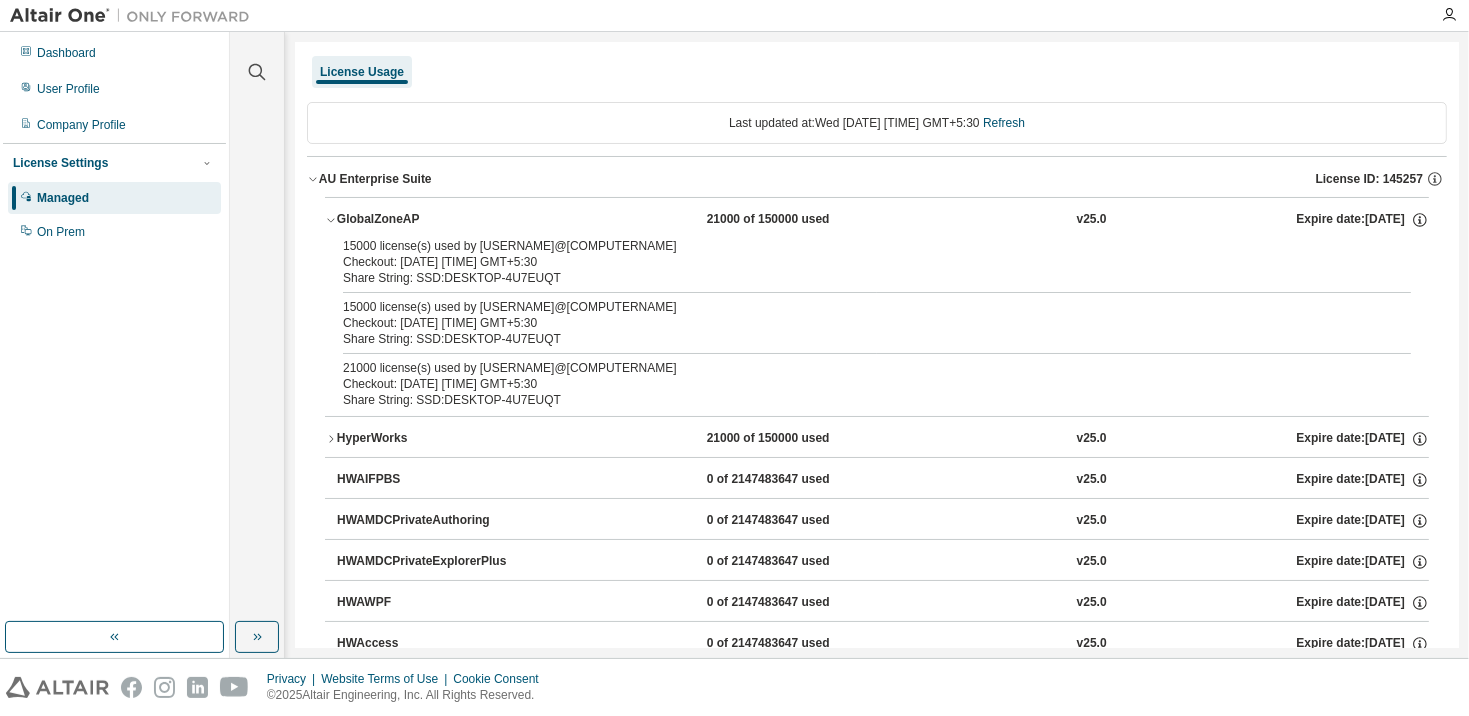 click 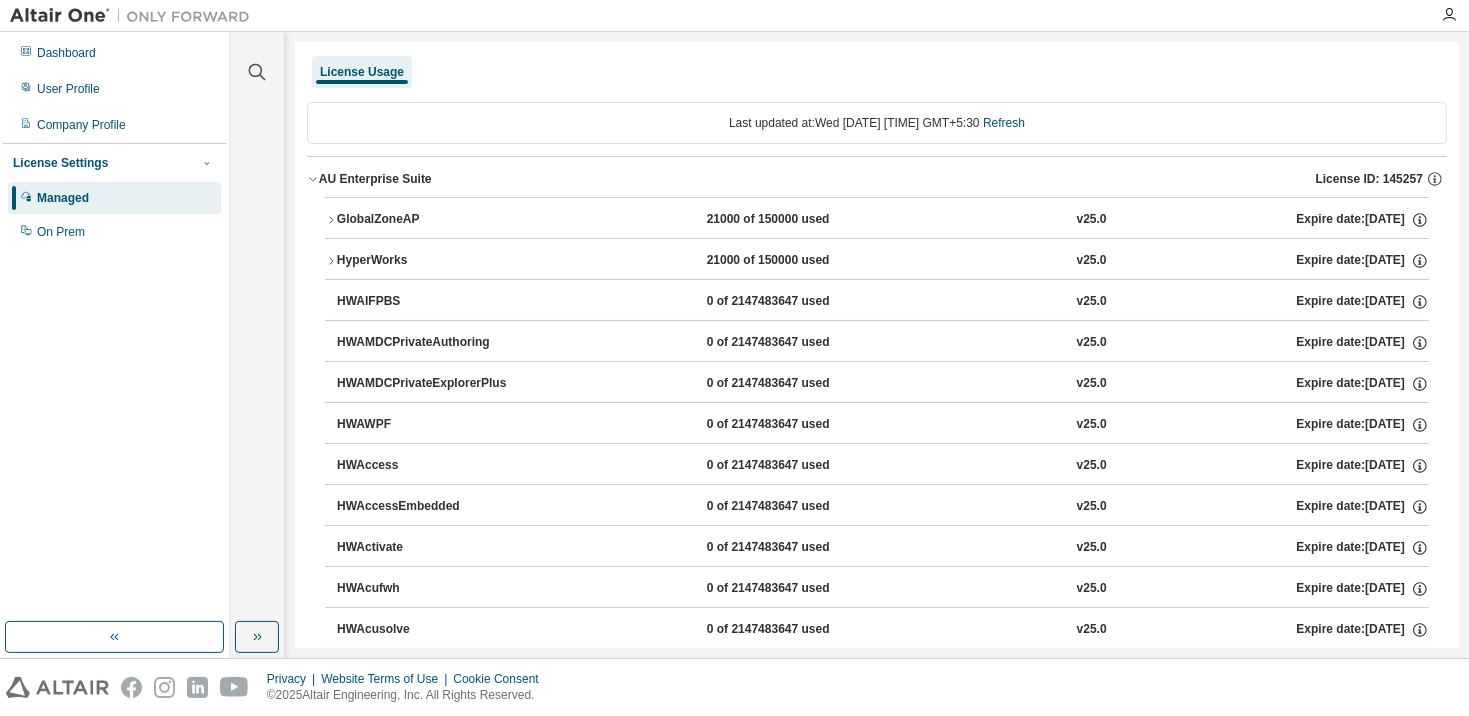 click 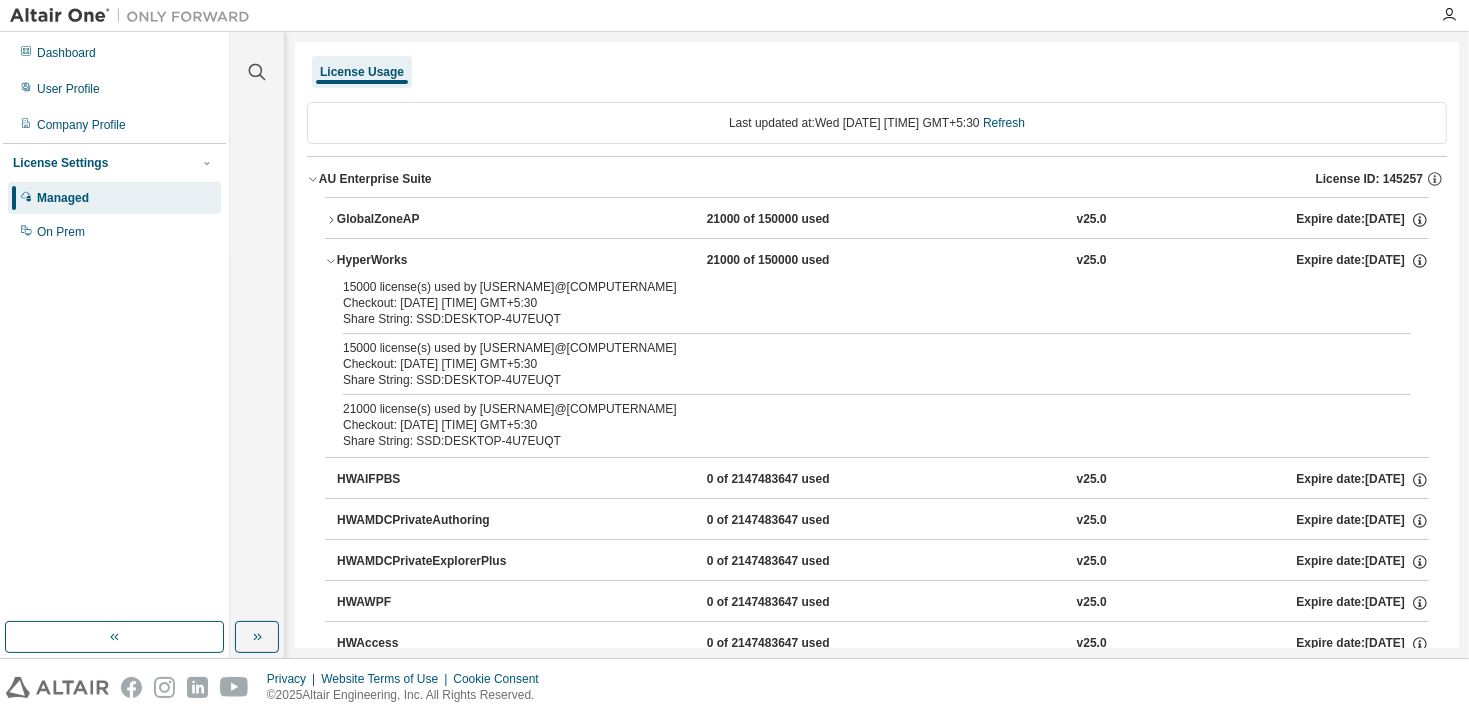 click 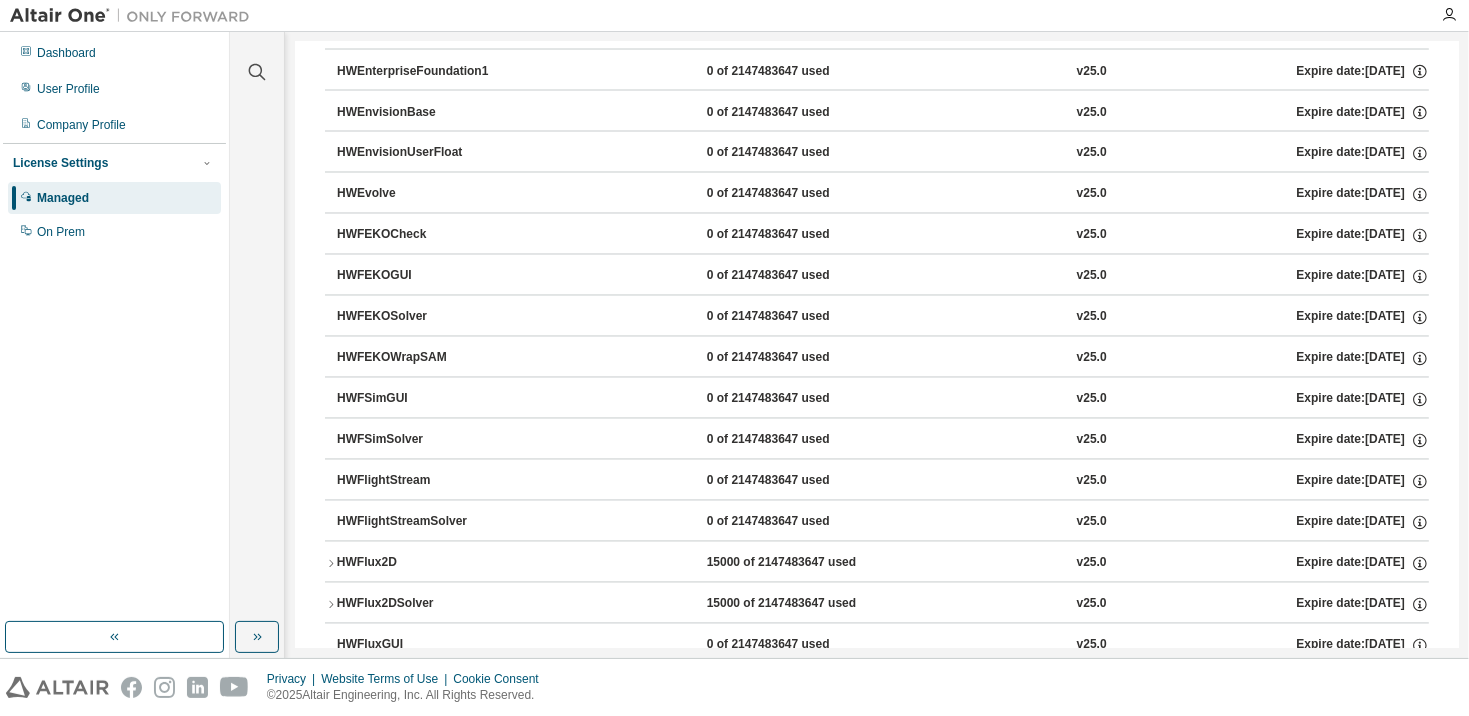 scroll, scrollTop: 3400, scrollLeft: 0, axis: vertical 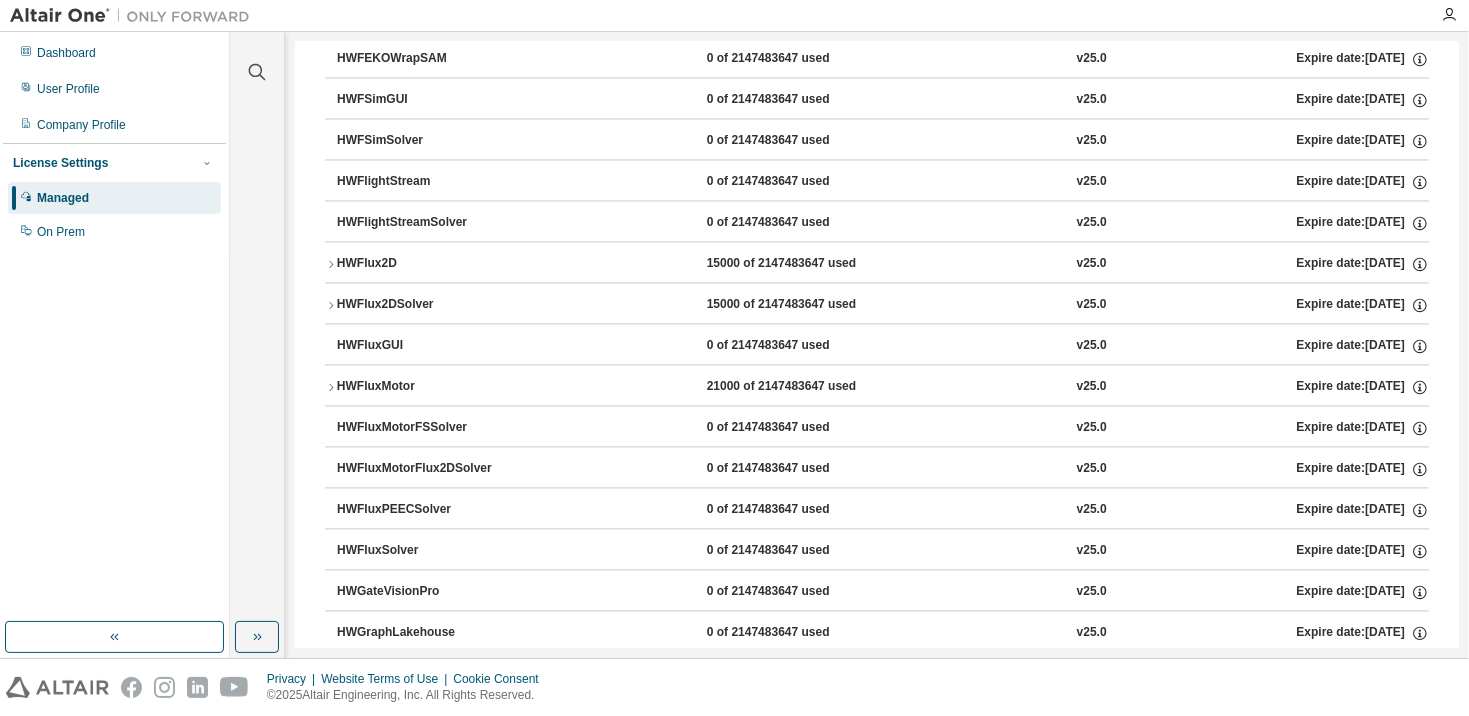 click 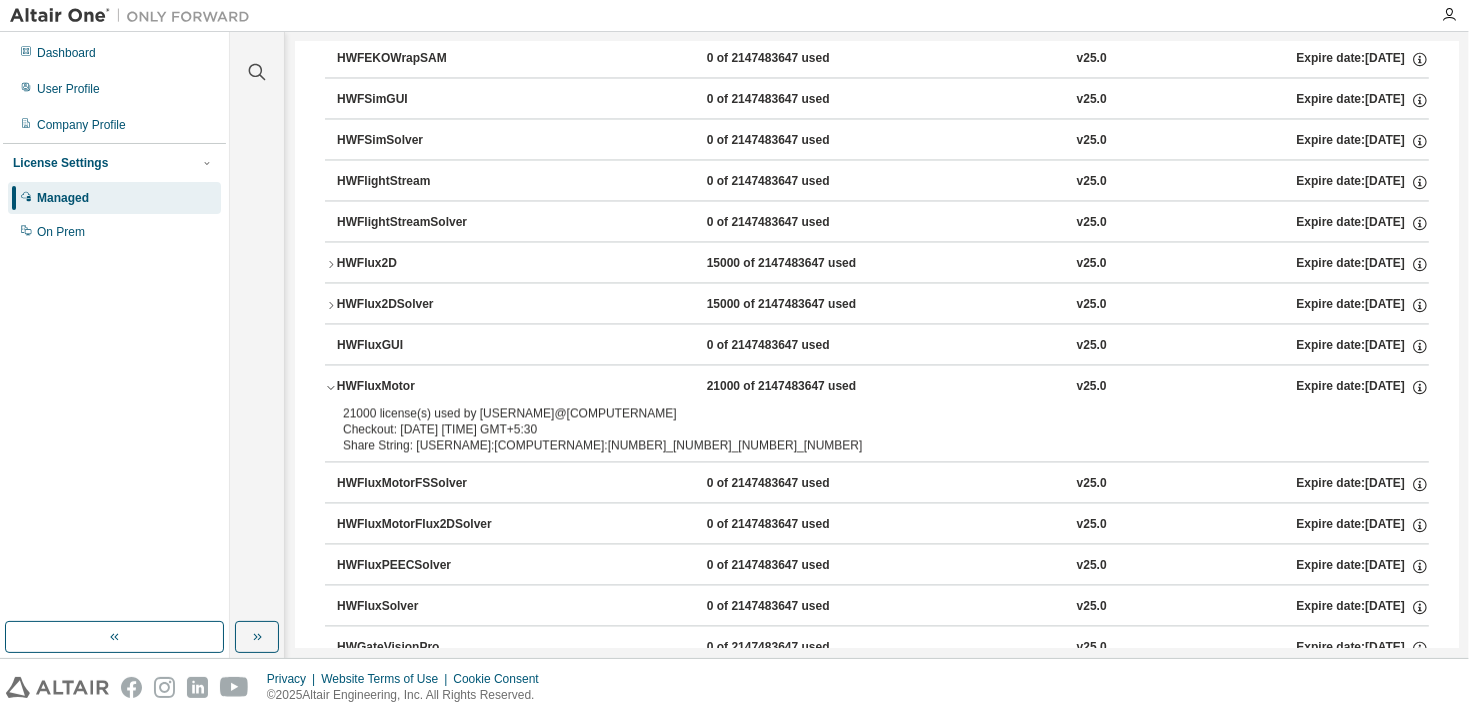 click on "HWFluxMotorFSSolver" at bounding box center [427, 484] 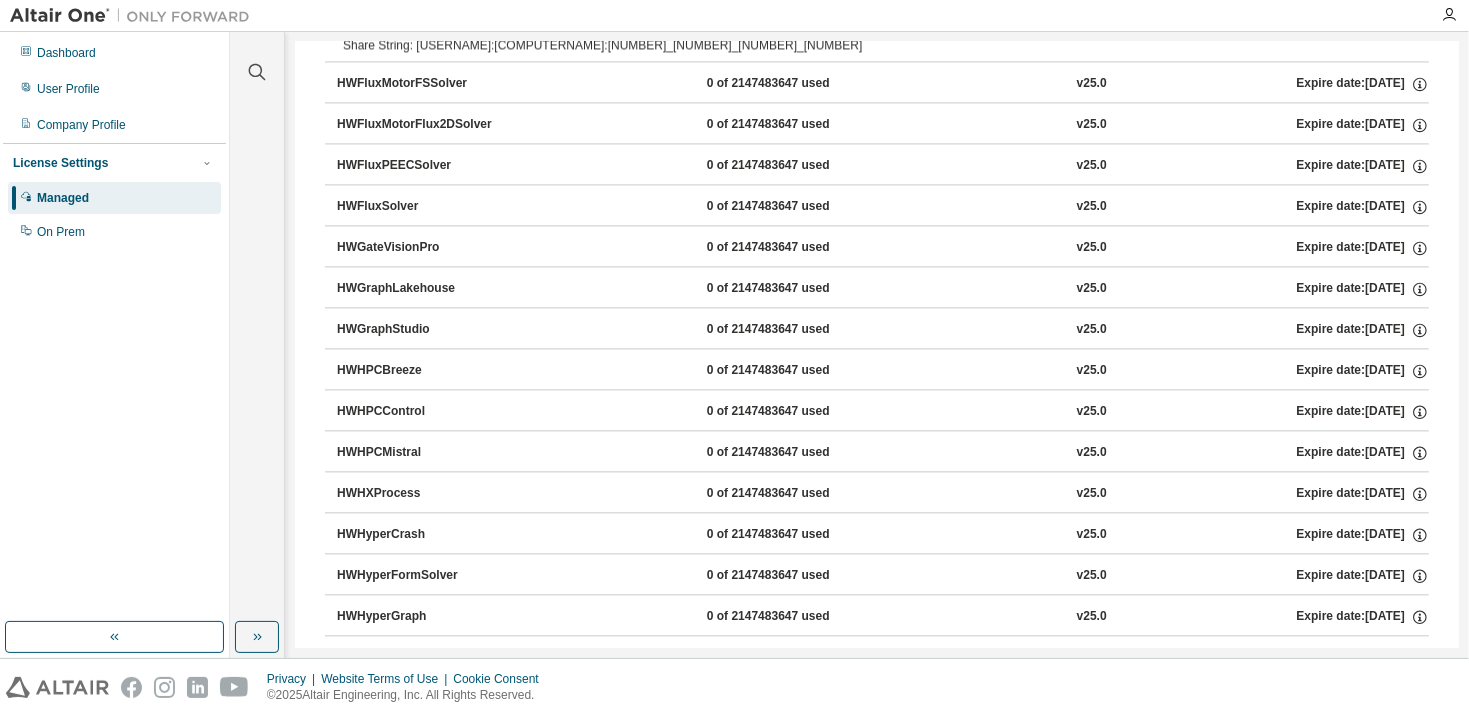 click on "HWFluxSolver" at bounding box center (427, 207) 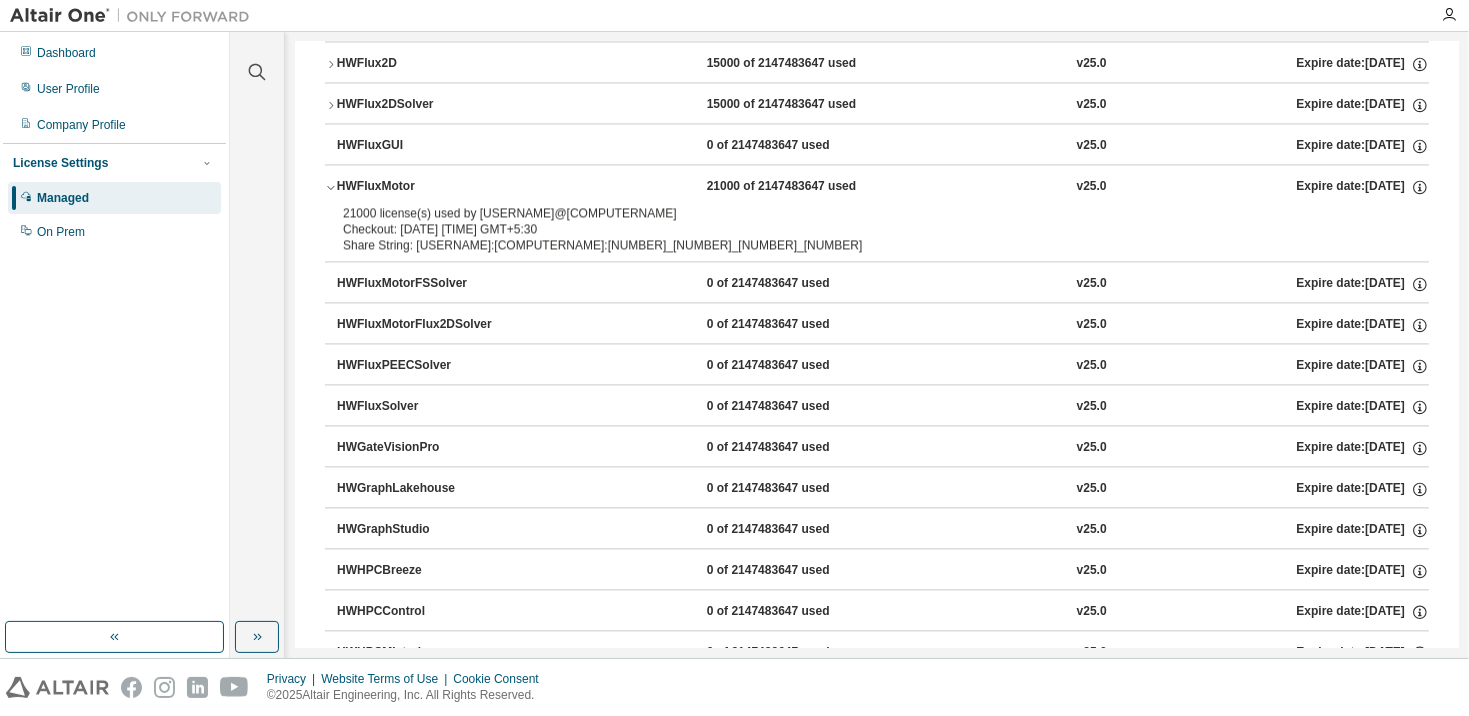 scroll, scrollTop: 3500, scrollLeft: 0, axis: vertical 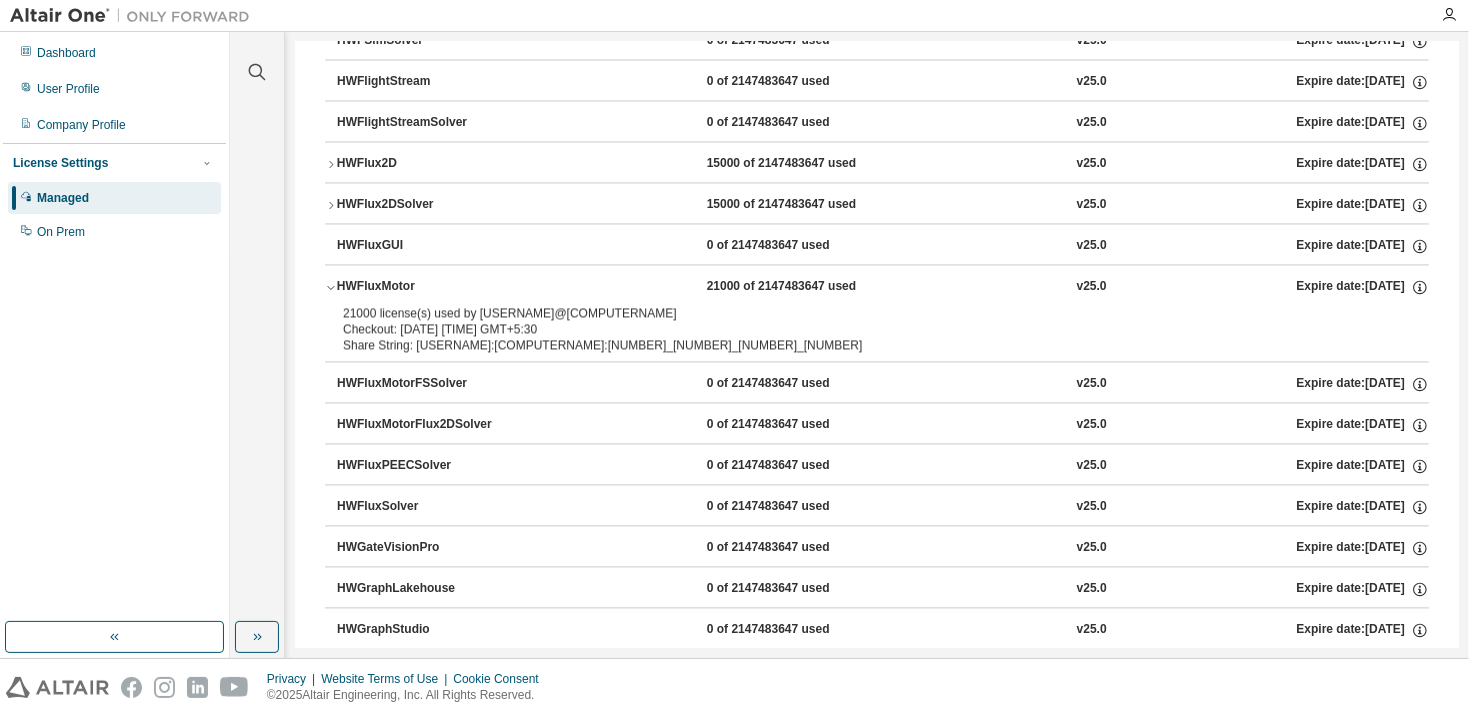 click 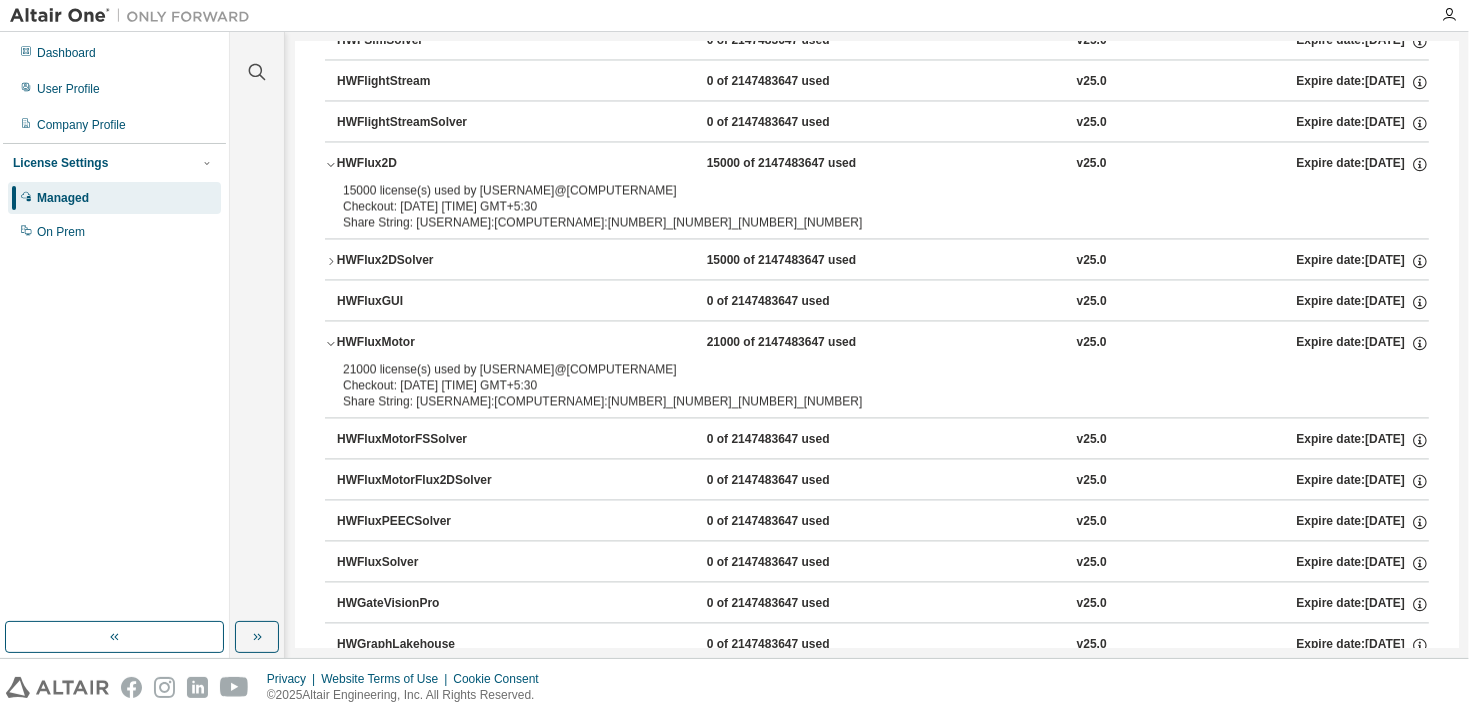 click on "HWFlux2DSolver" at bounding box center (427, 261) 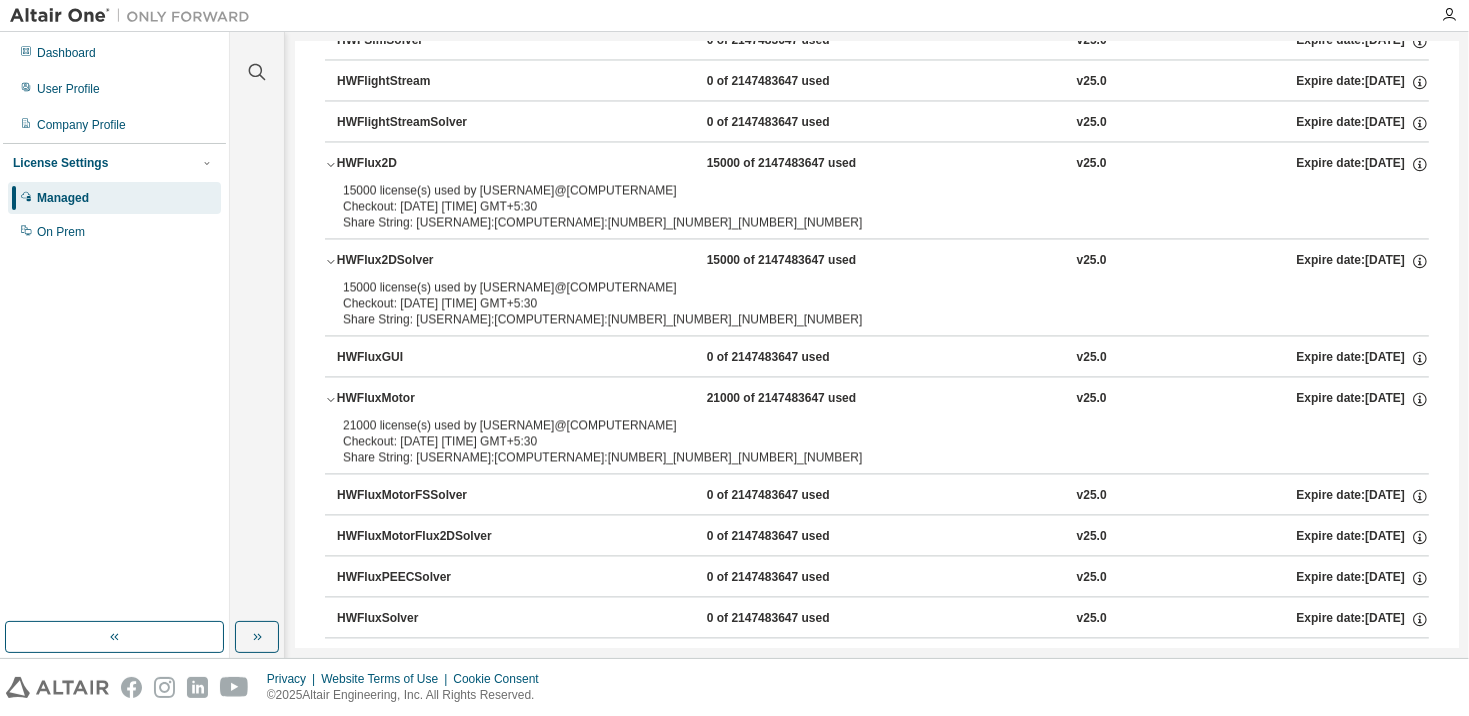 click on "HWFluxGUI" at bounding box center (427, 358) 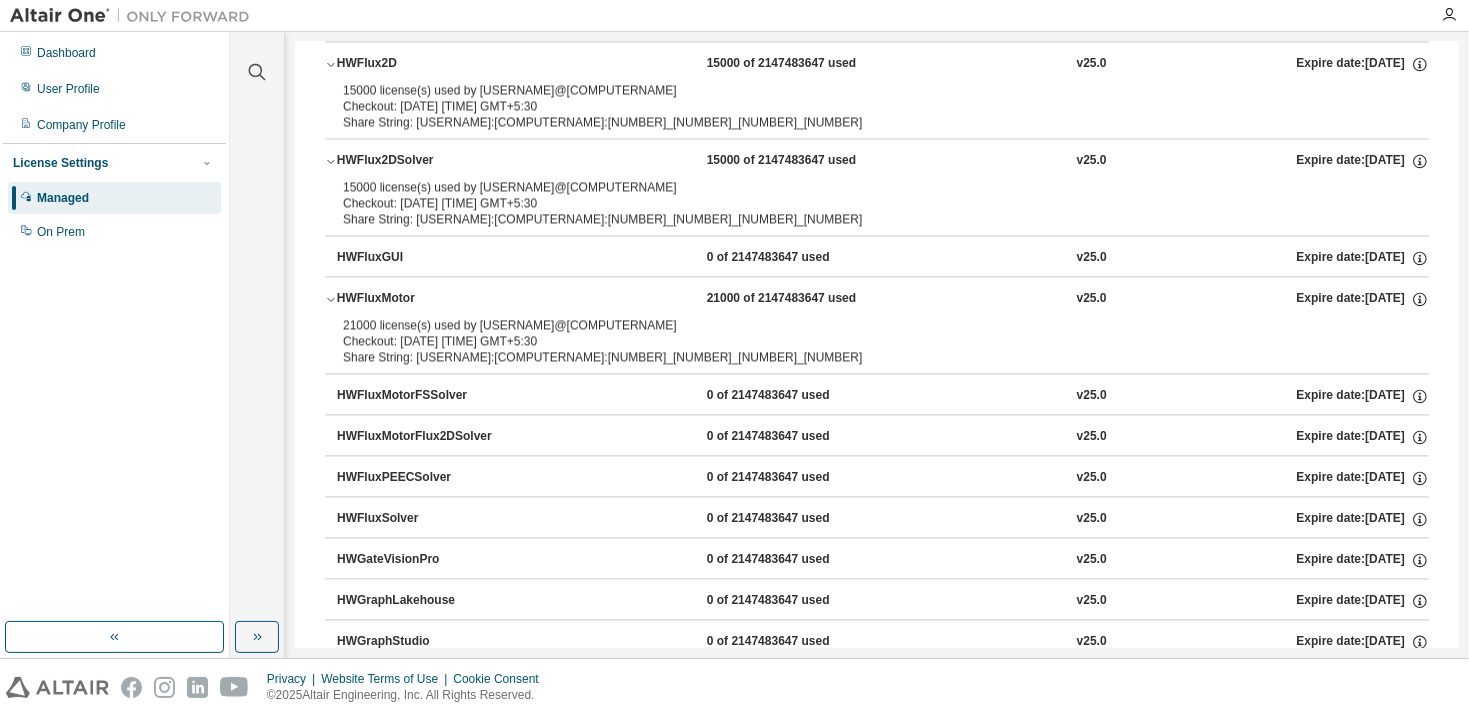 scroll, scrollTop: 3500, scrollLeft: 0, axis: vertical 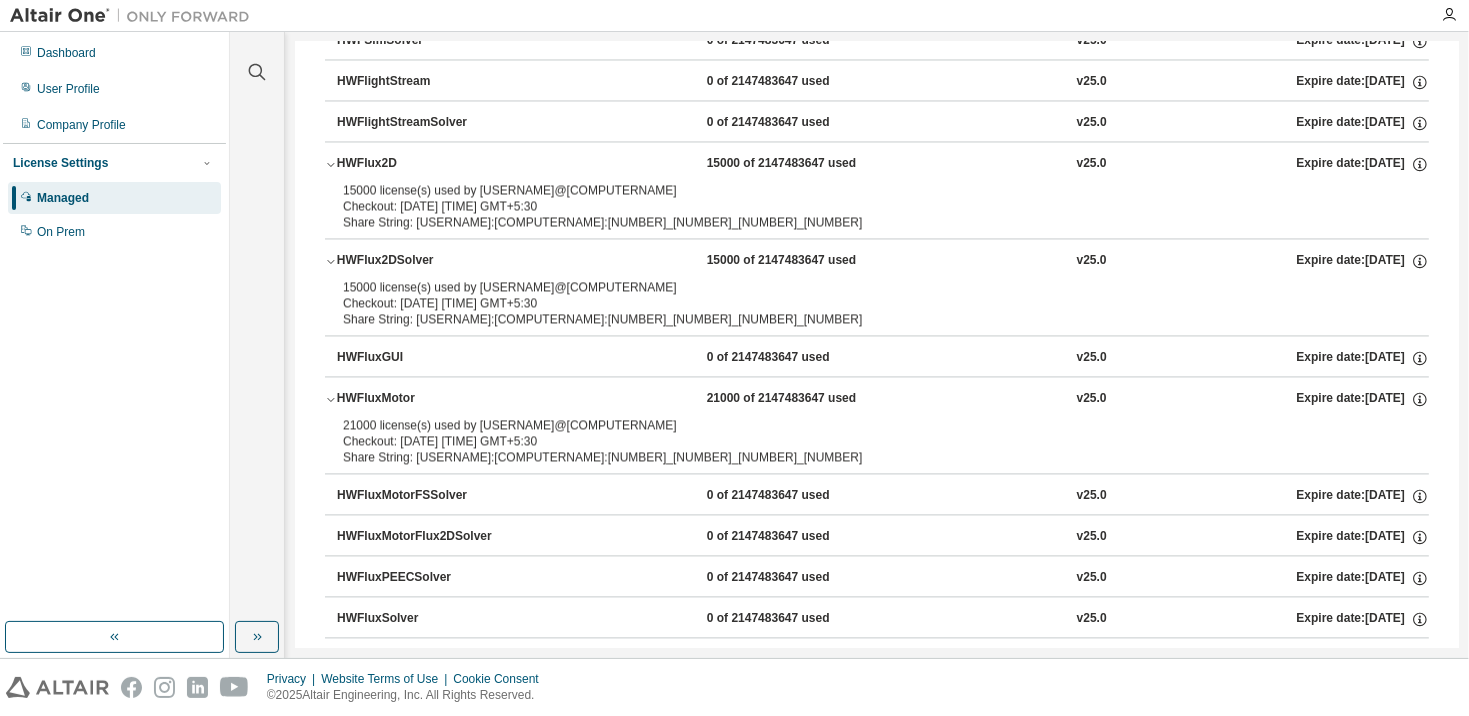 click on "HWFluxMotorFSSolver" at bounding box center (427, 496) 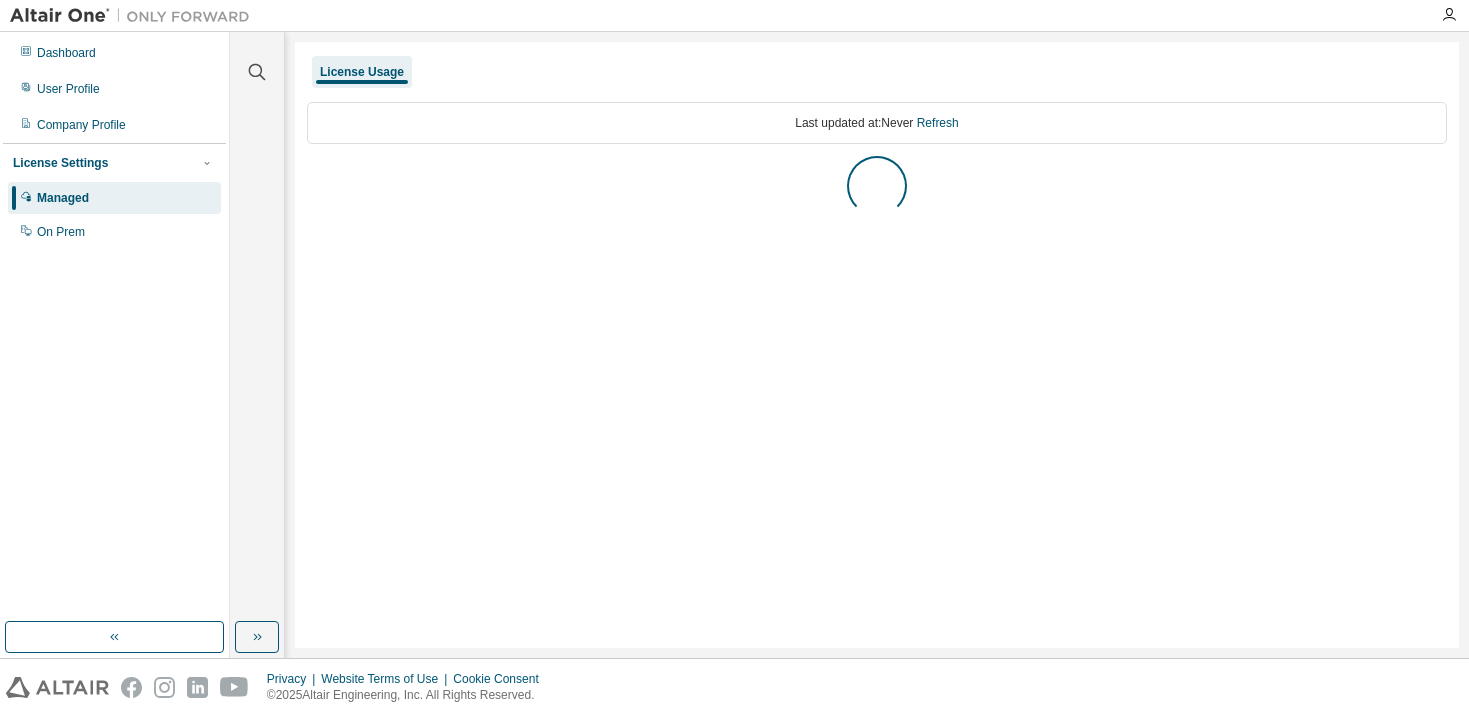 scroll, scrollTop: 0, scrollLeft: 0, axis: both 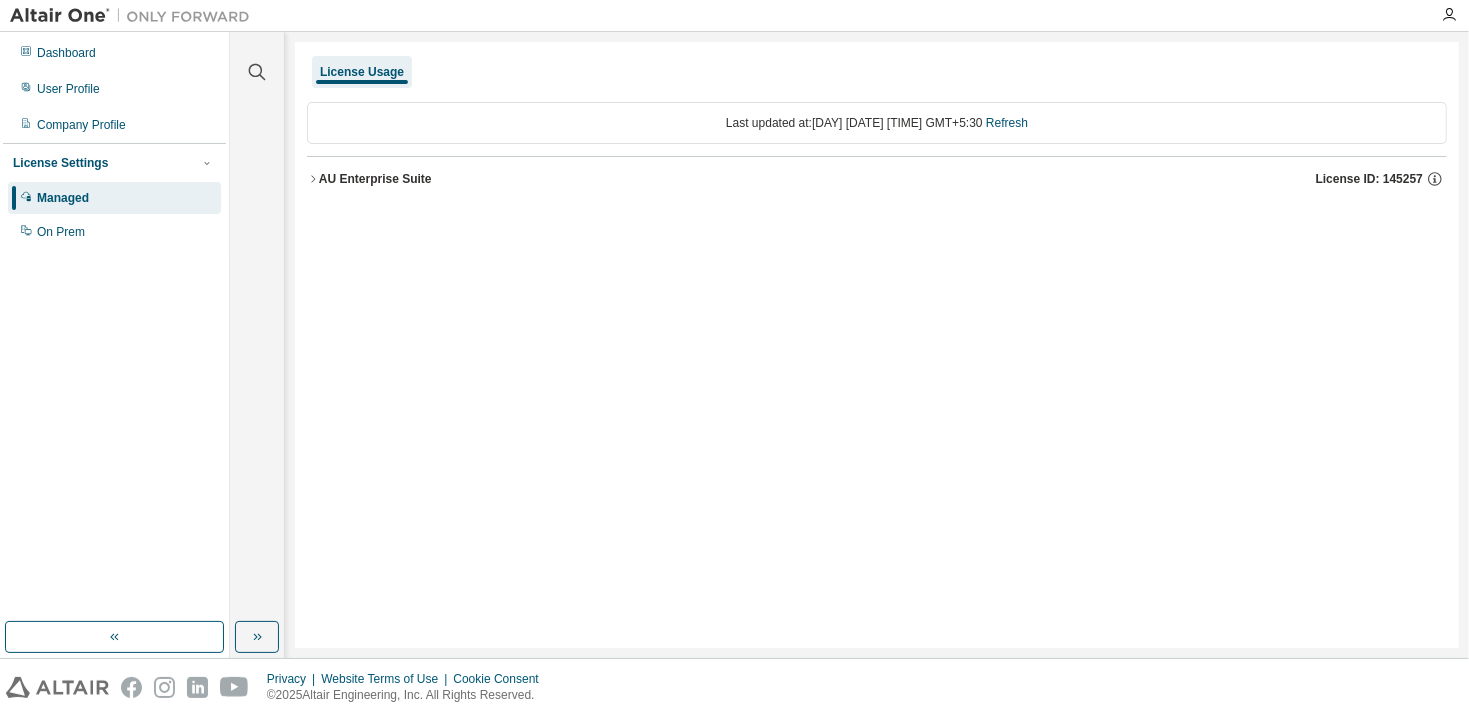click on "AU Enterprise Suite License ID: 145257" at bounding box center (877, 179) 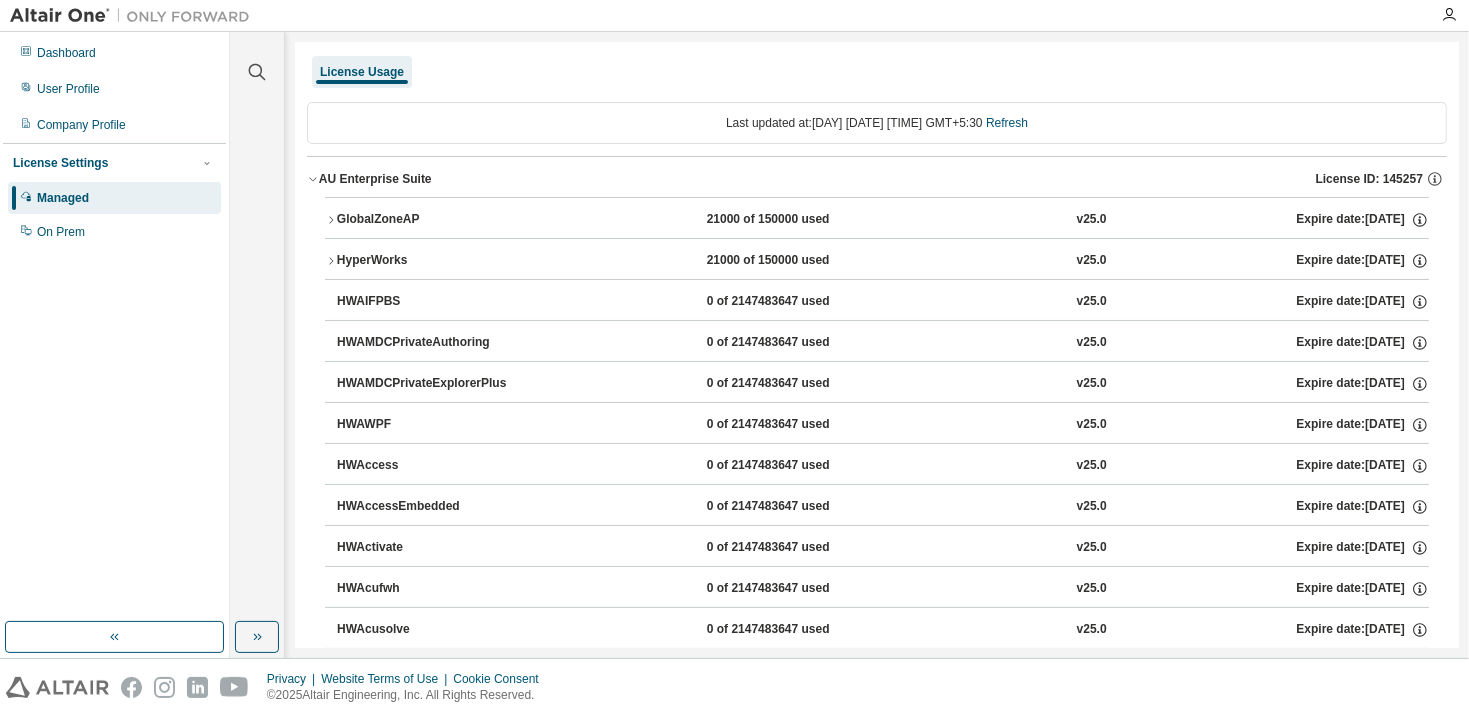 click on "AU Enterprise Suite" at bounding box center (375, 179) 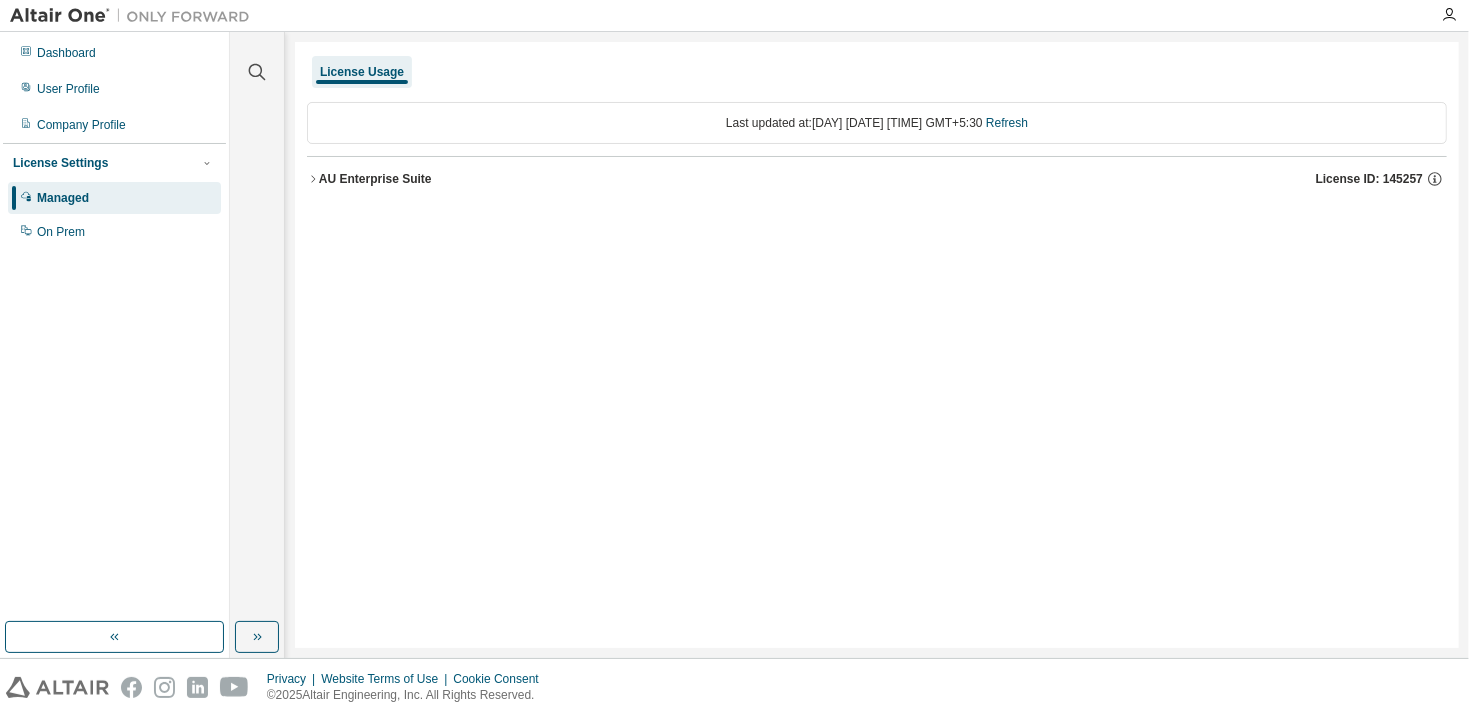 click on "AU Enterprise Suite" at bounding box center [375, 179] 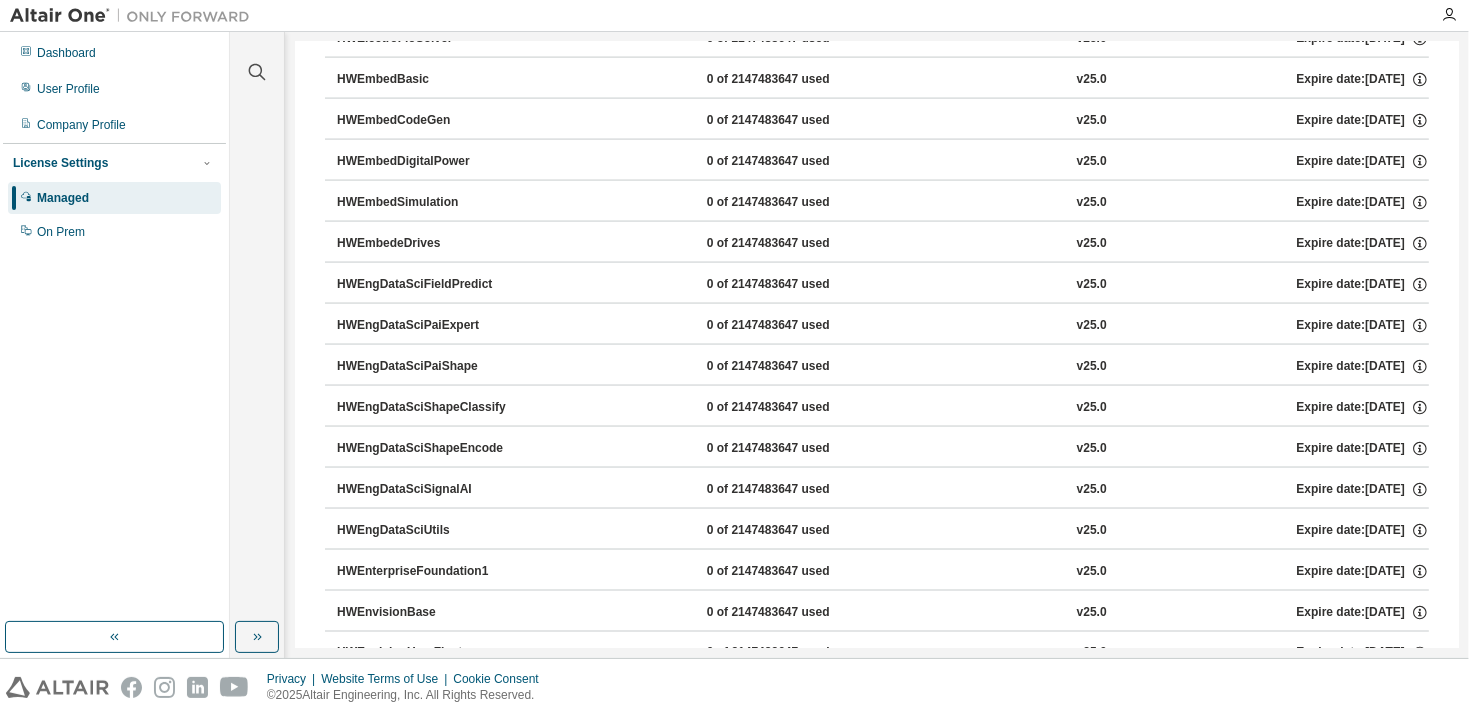 scroll, scrollTop: 3200, scrollLeft: 0, axis: vertical 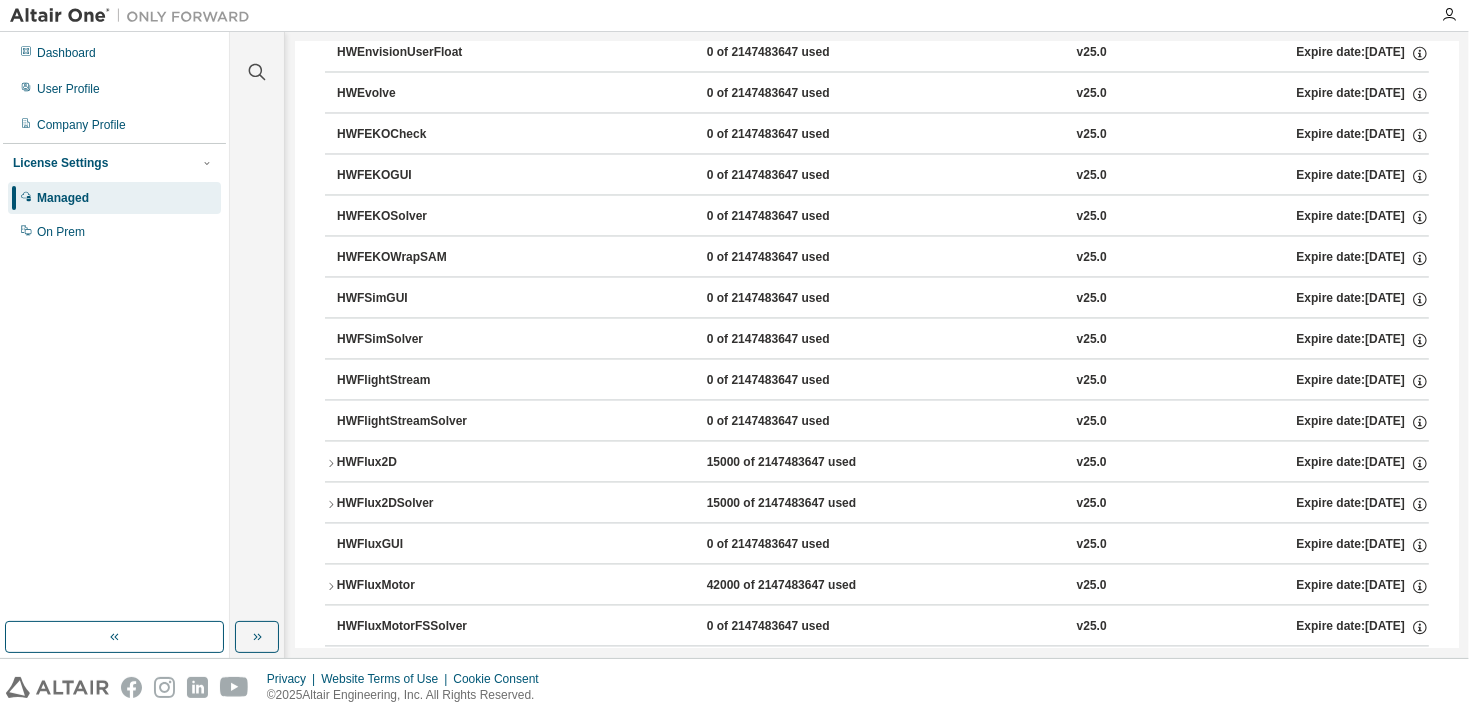 click 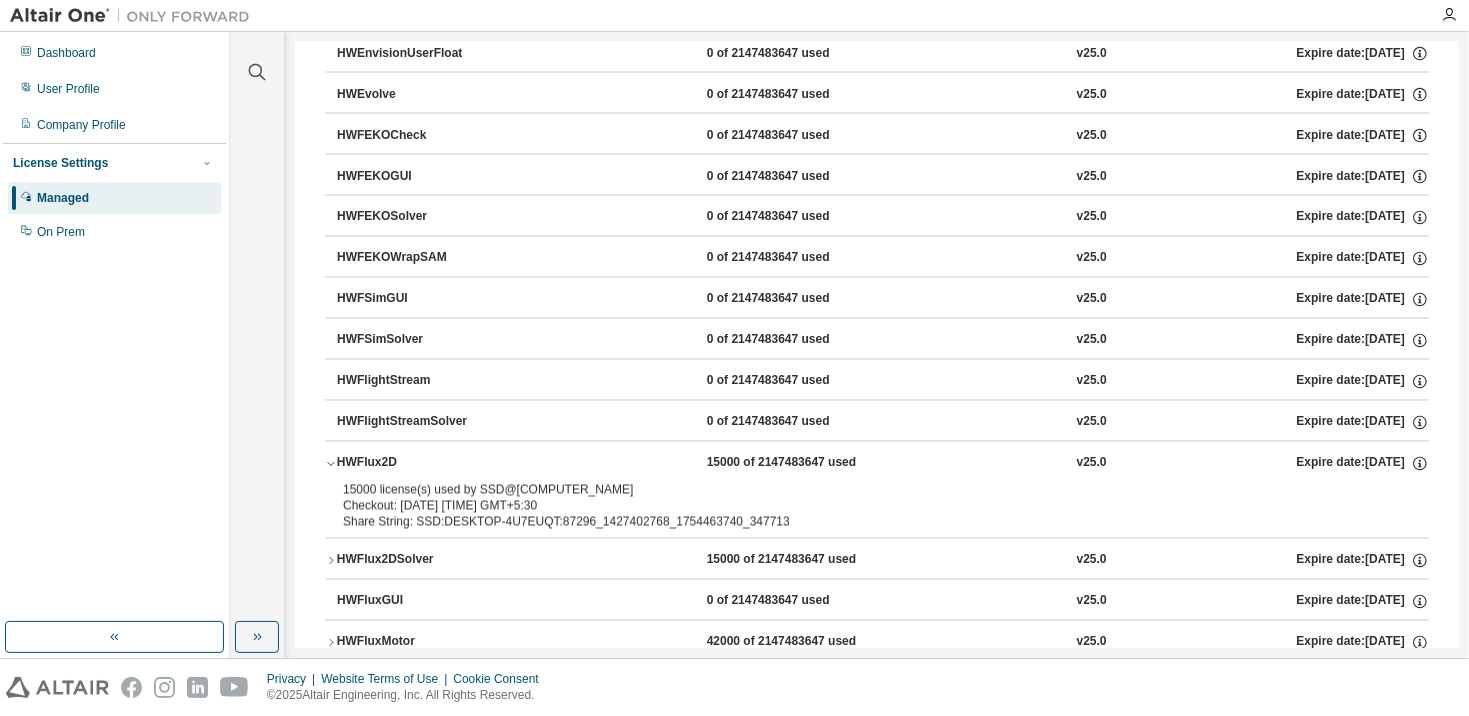 scroll, scrollTop: 3400, scrollLeft: 0, axis: vertical 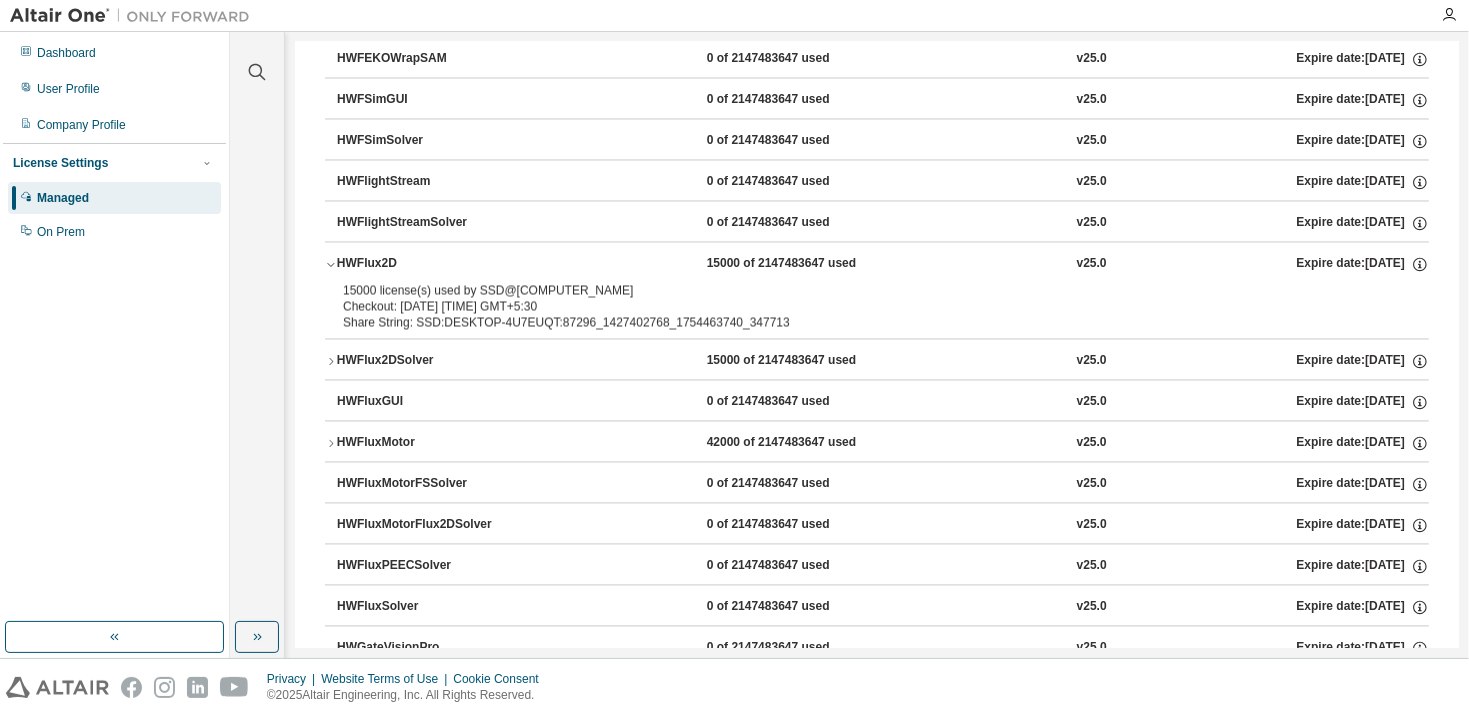 click on "HWFluxMotor" at bounding box center (427, 443) 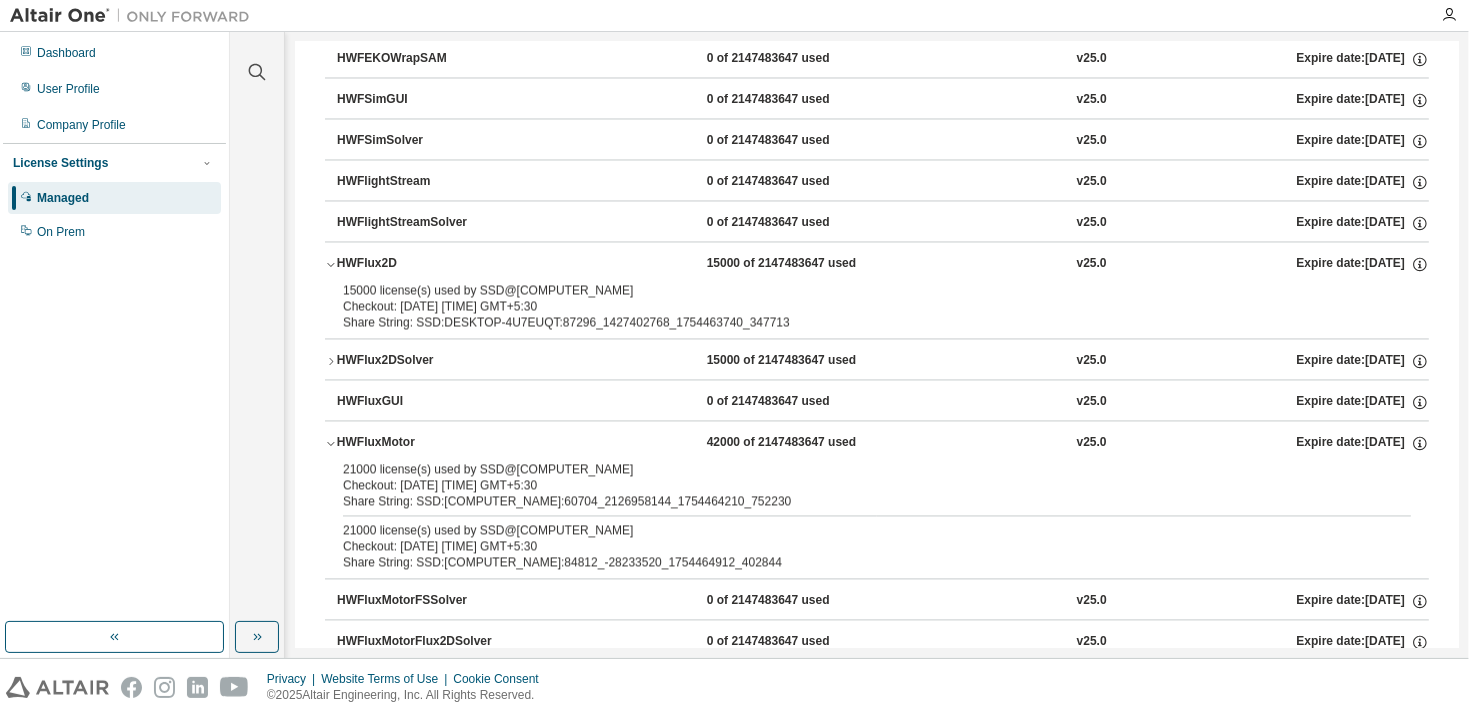 click on "HWFluxMotorFSSolver 0 of 2147483647 used v25.0 Expire date:  [DATE]" at bounding box center [883, 601] 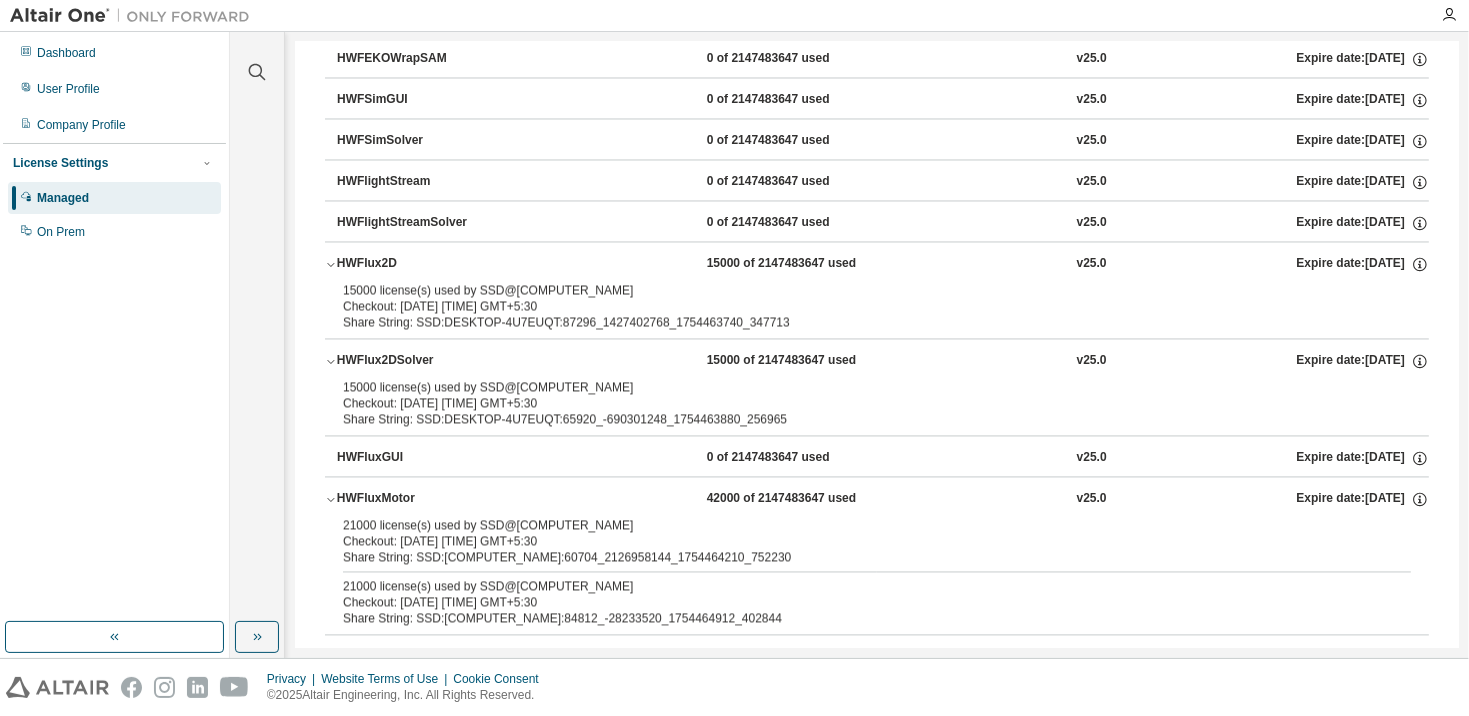 click on "HWFlux2DSolver" at bounding box center [427, 361] 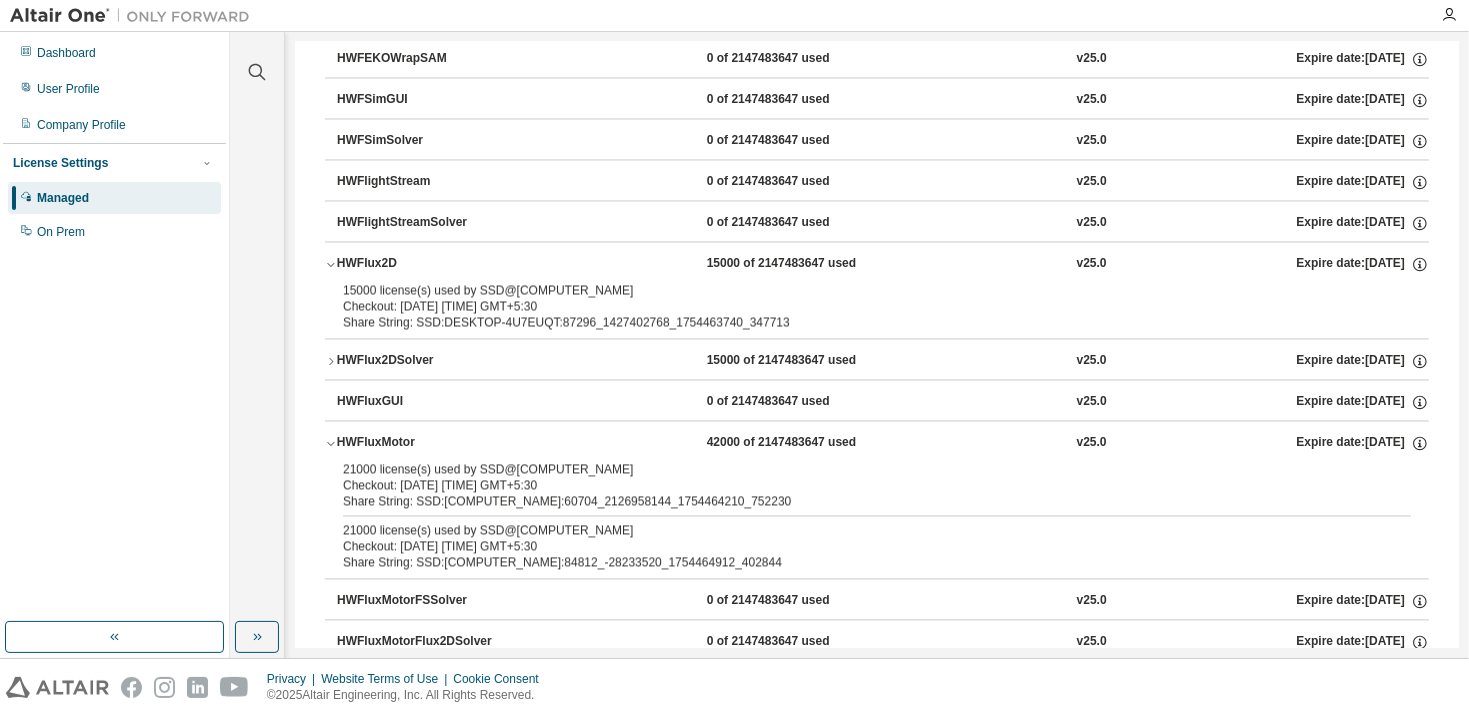 click on "HWFlux2DSolver" at bounding box center (427, 361) 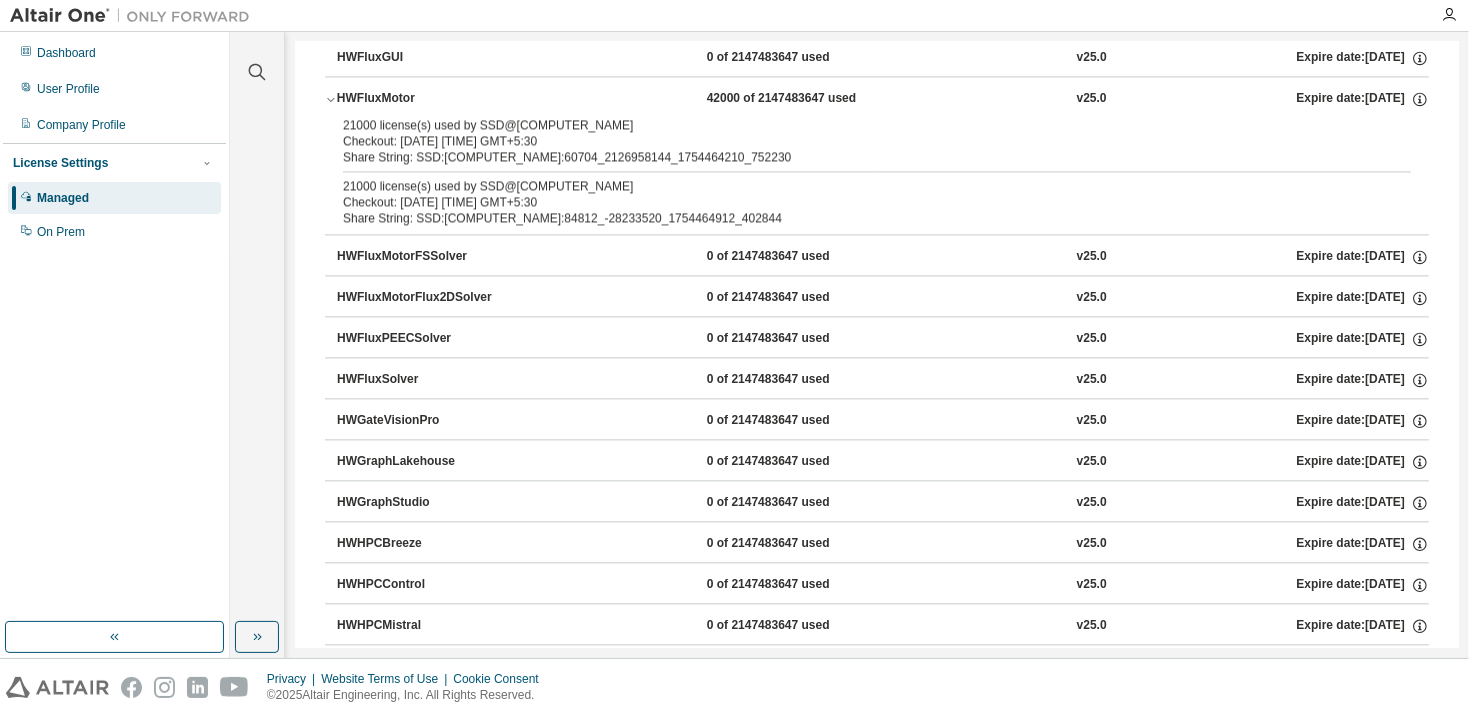 scroll, scrollTop: 3900, scrollLeft: 0, axis: vertical 